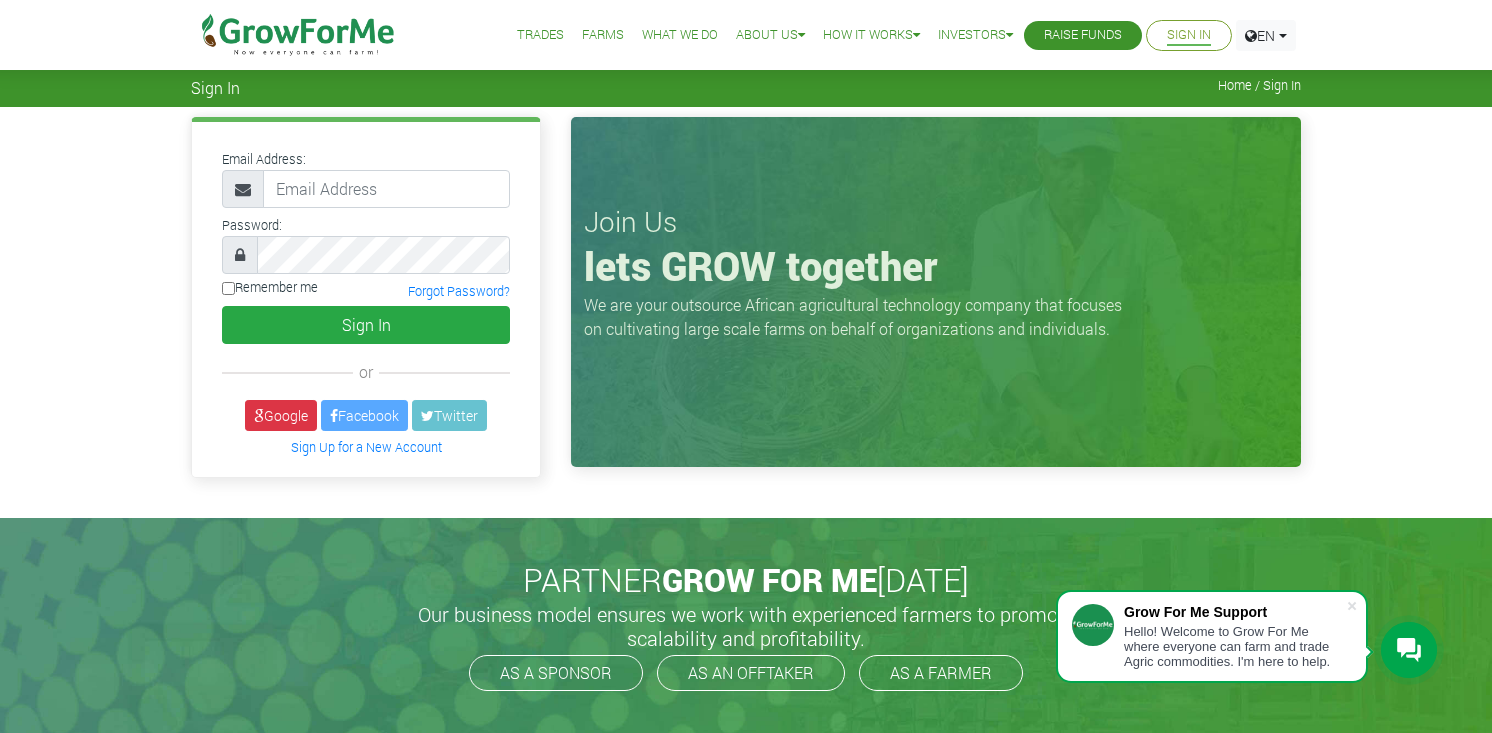 scroll, scrollTop: 0, scrollLeft: 0, axis: both 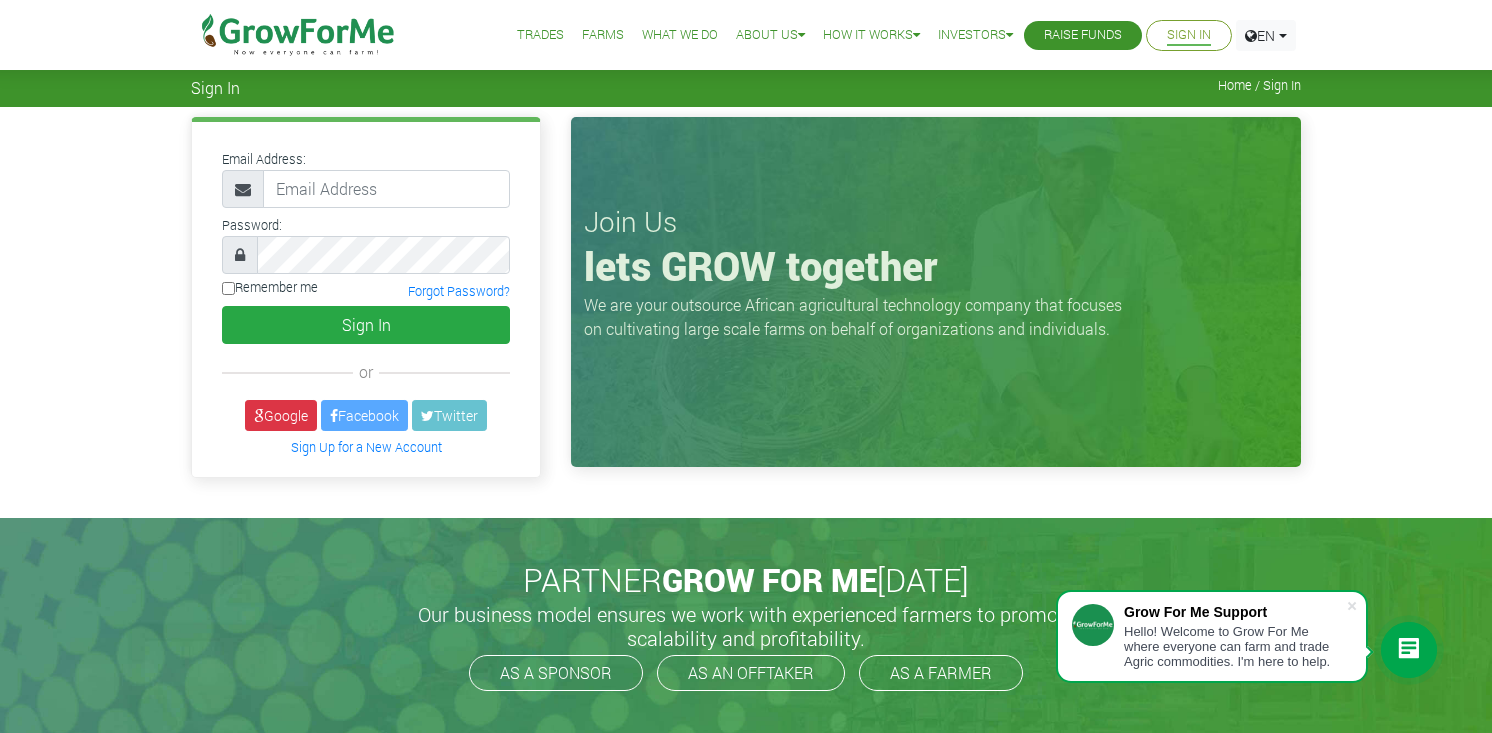 type on "[EMAIL_ADDRESS][DOMAIN_NAME]" 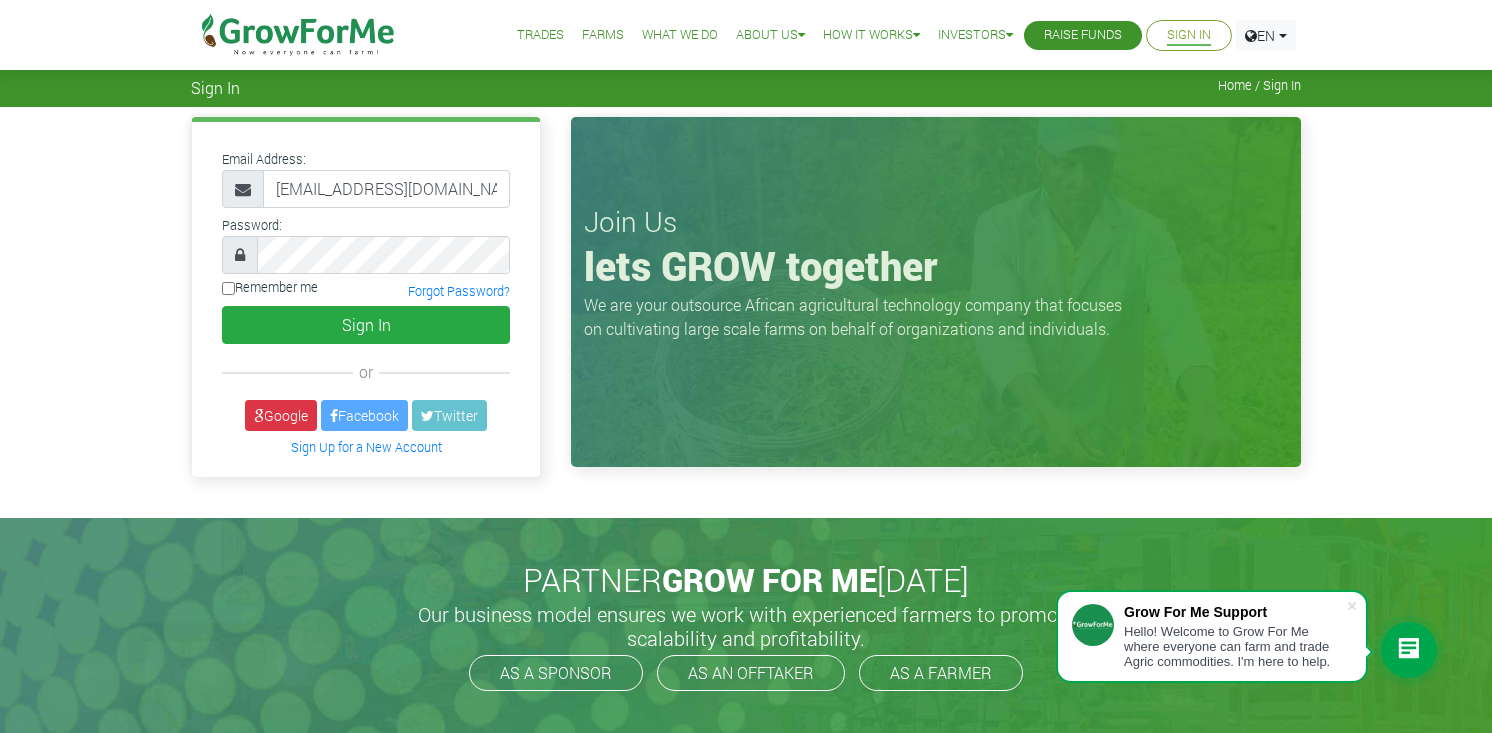 click on "Home / Sign In" at bounding box center (1259, 85) 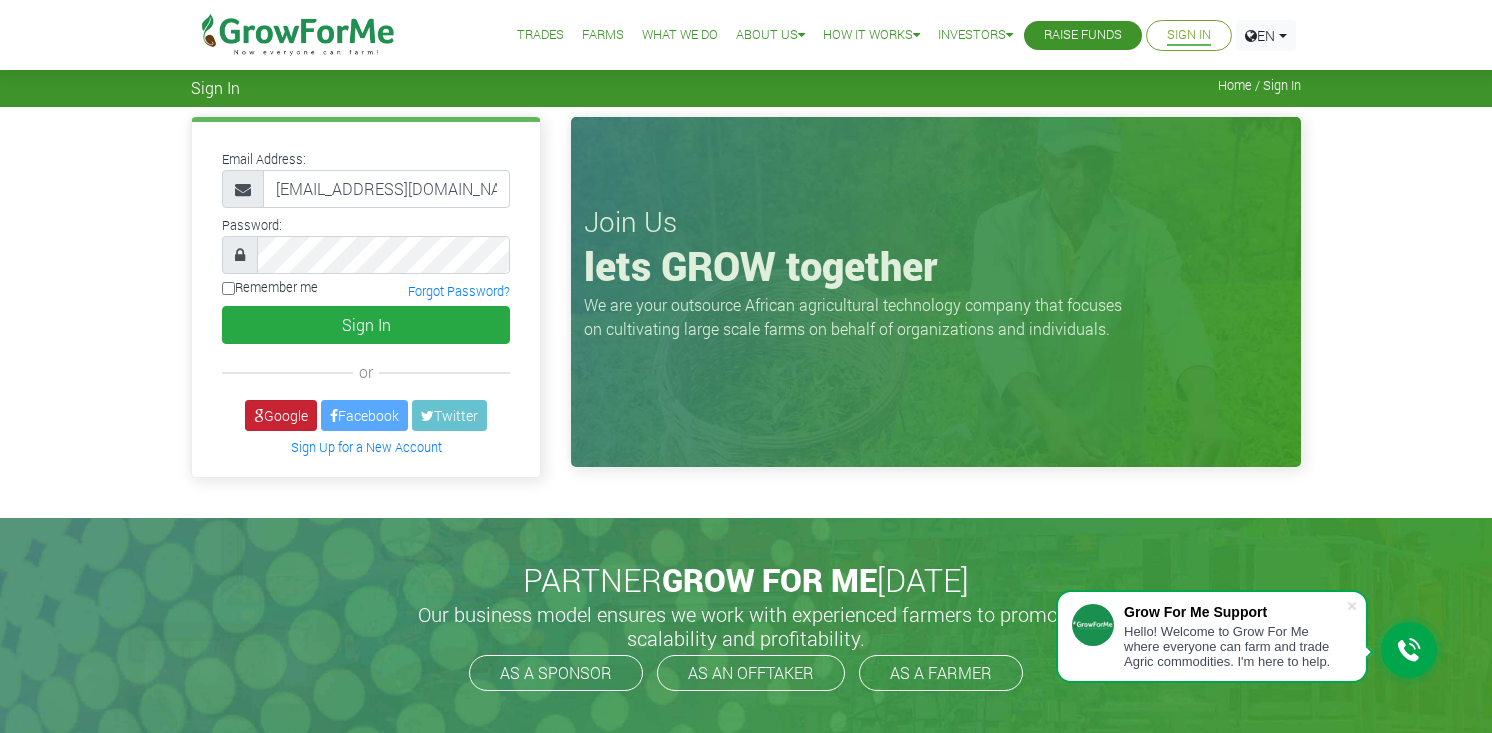 click on "Google" at bounding box center [281, 415] 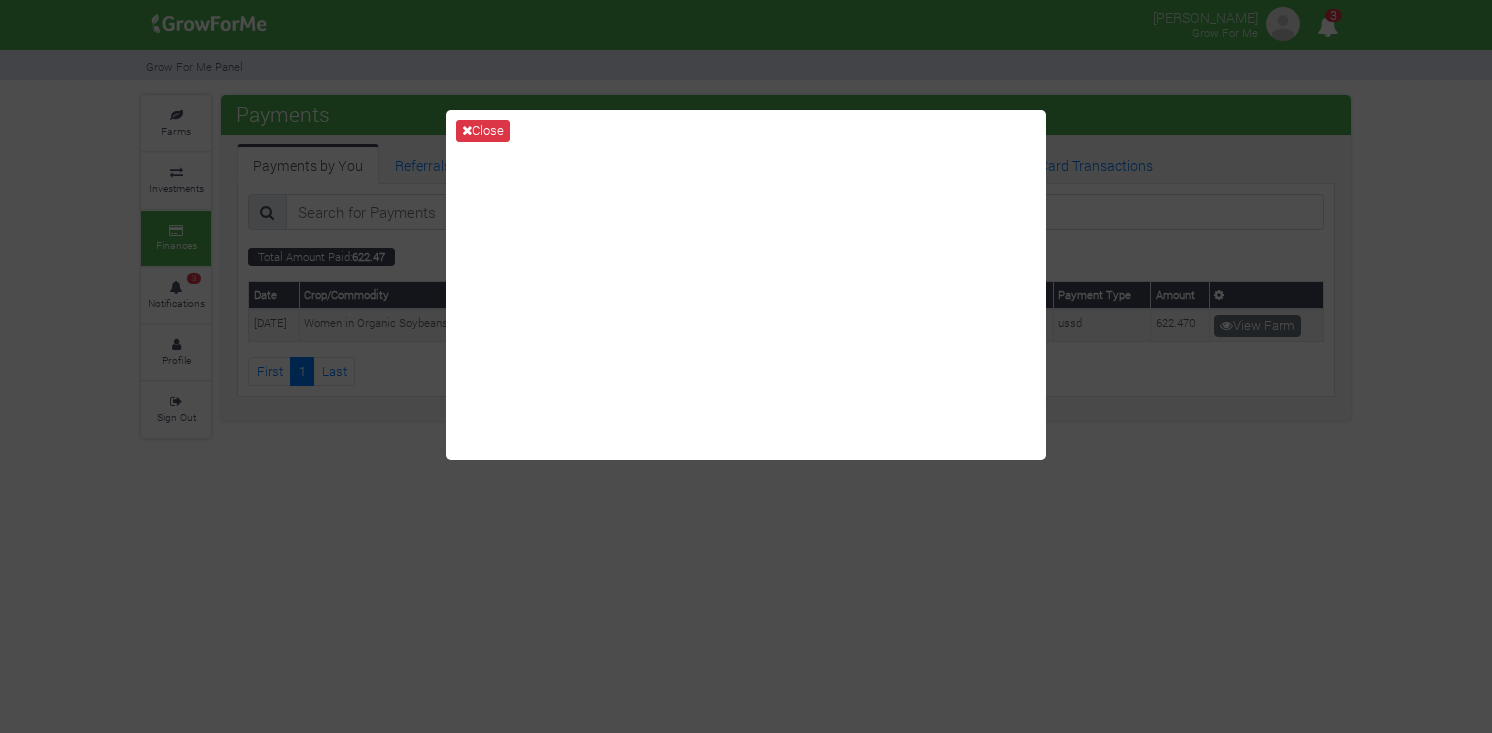 scroll, scrollTop: 0, scrollLeft: 0, axis: both 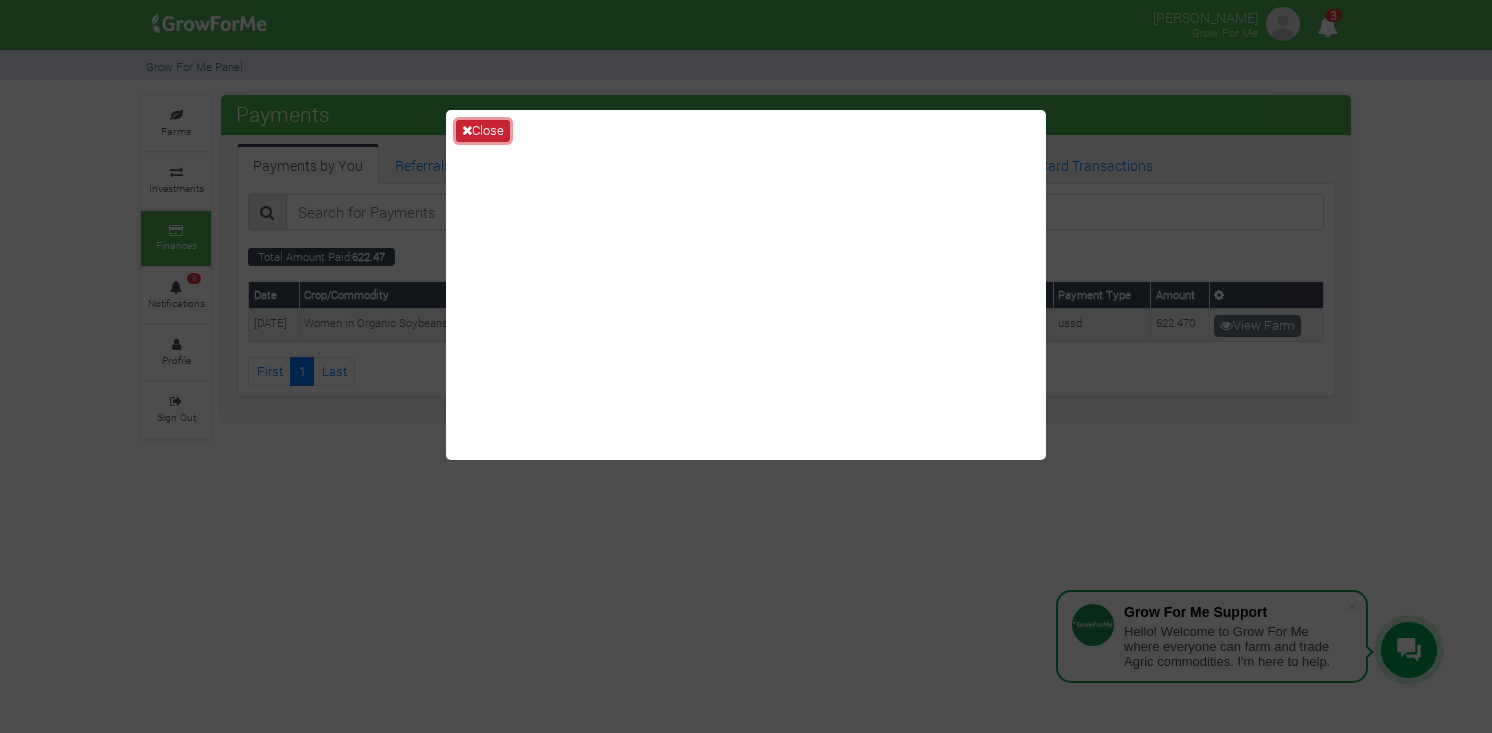 click on "Close" at bounding box center (483, 131) 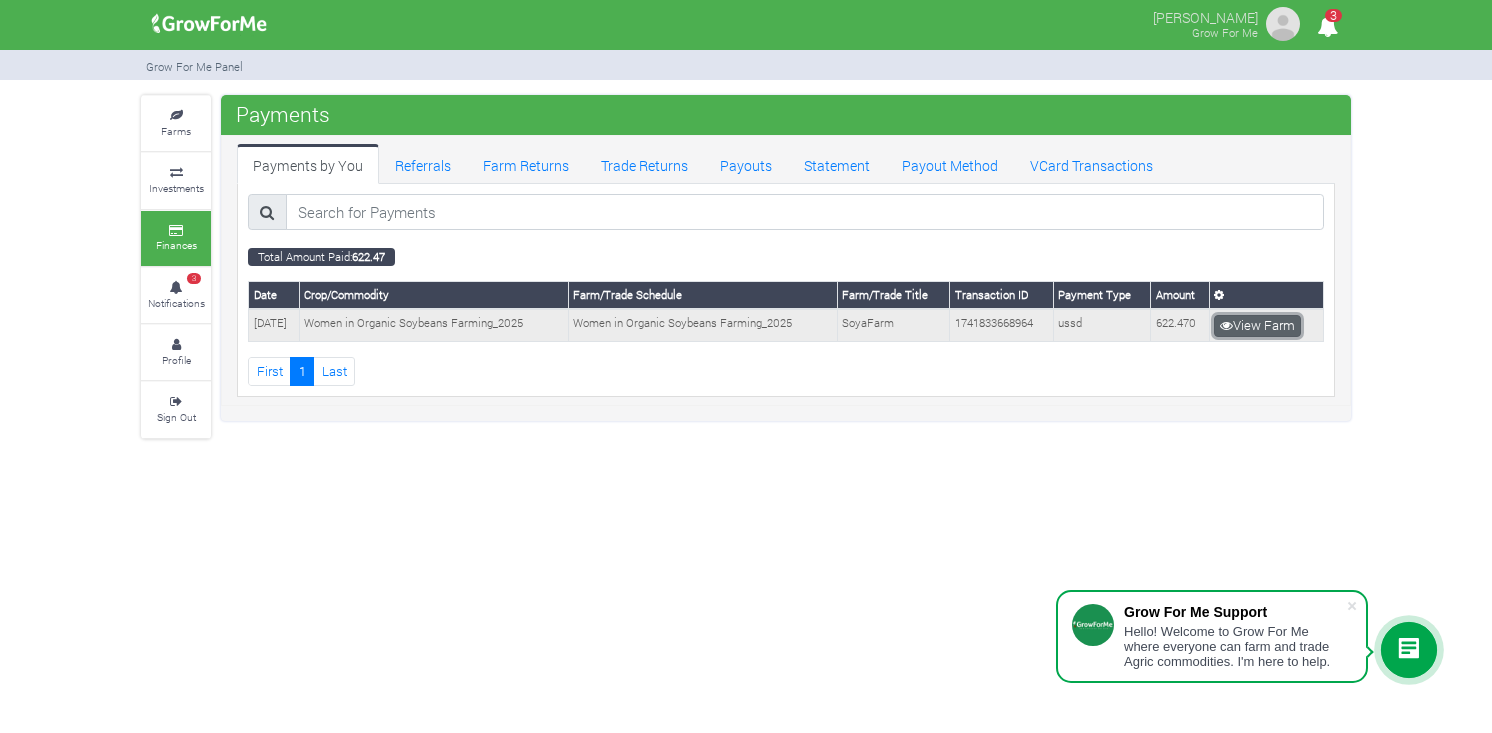 click on "View Farm" at bounding box center [1257, 326] 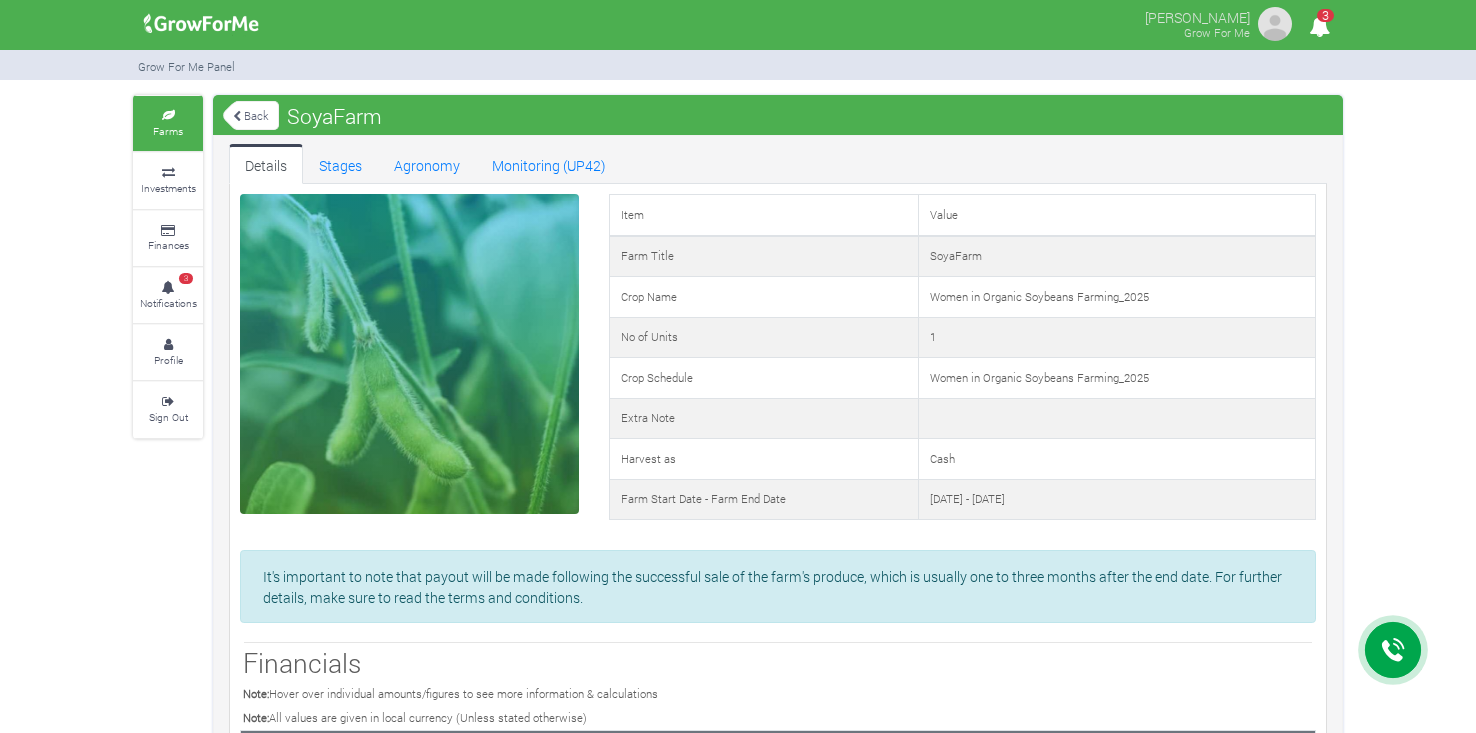 scroll, scrollTop: 0, scrollLeft: 0, axis: both 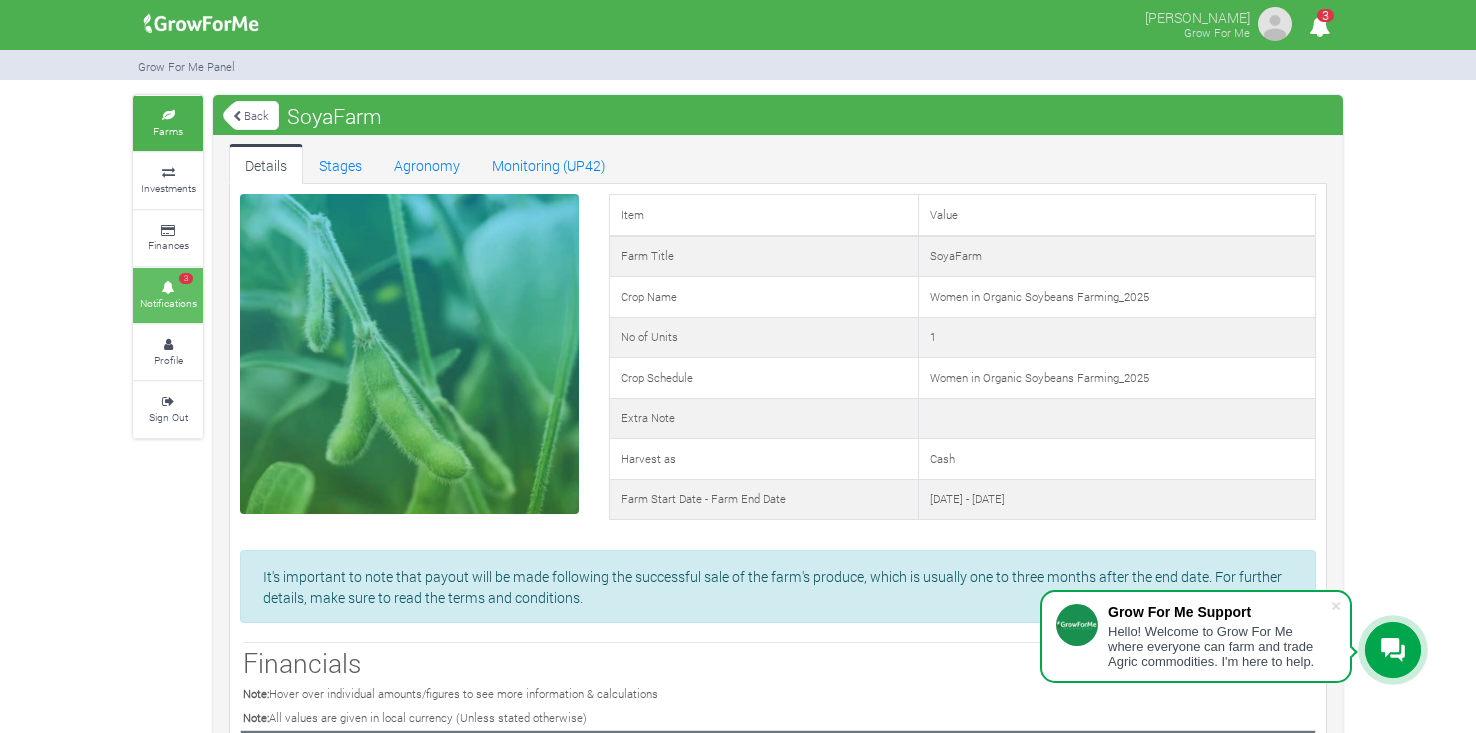 click at bounding box center [168, 288] 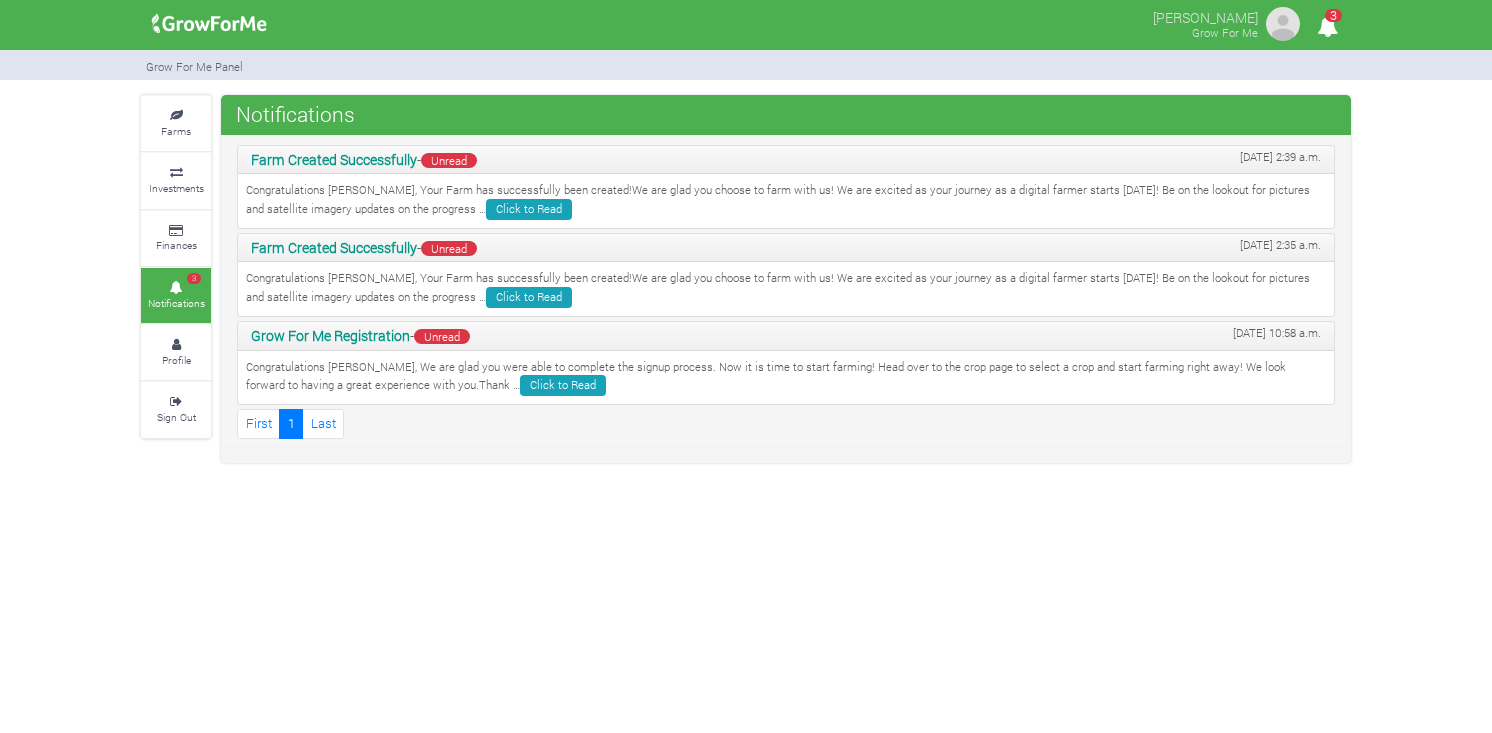 scroll, scrollTop: 0, scrollLeft: 0, axis: both 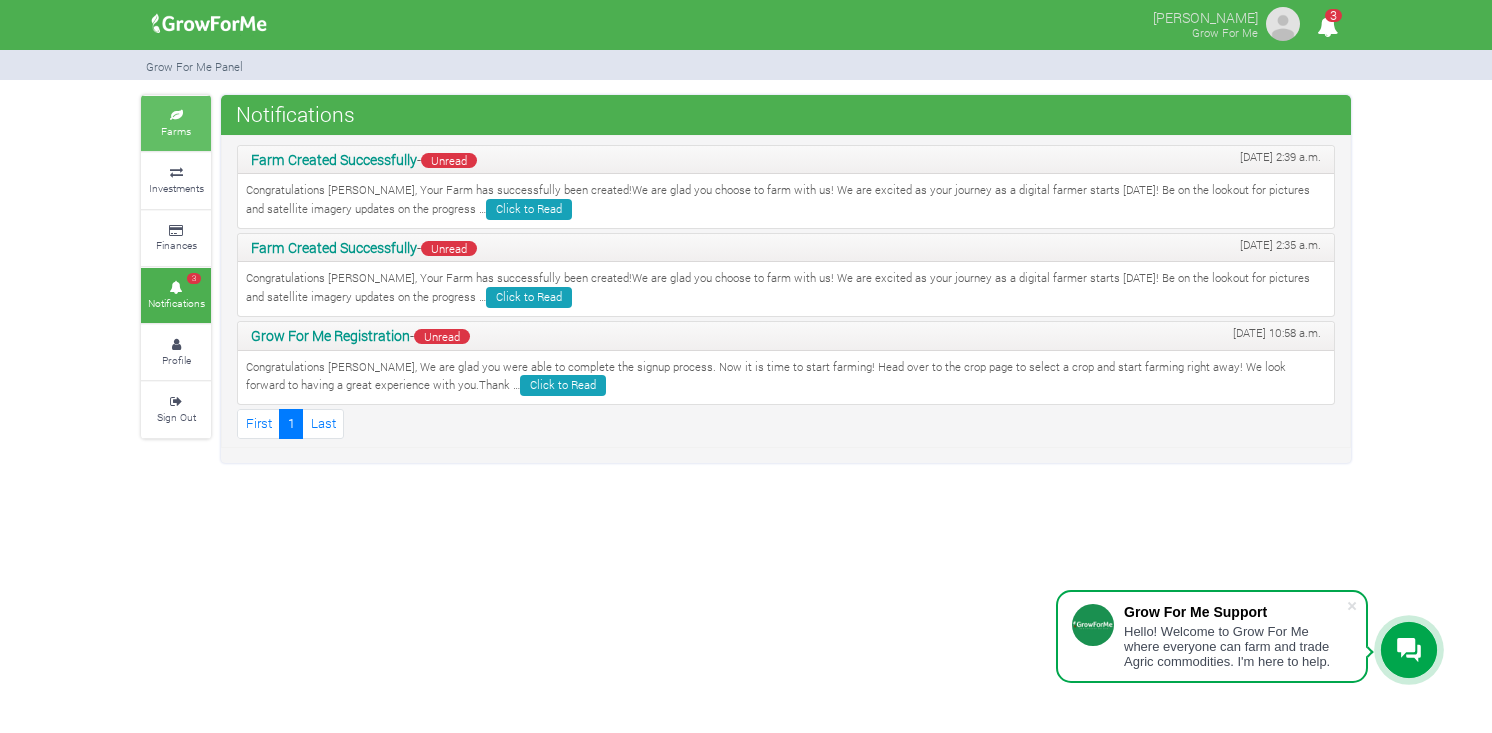 click on "Farms" at bounding box center (176, 131) 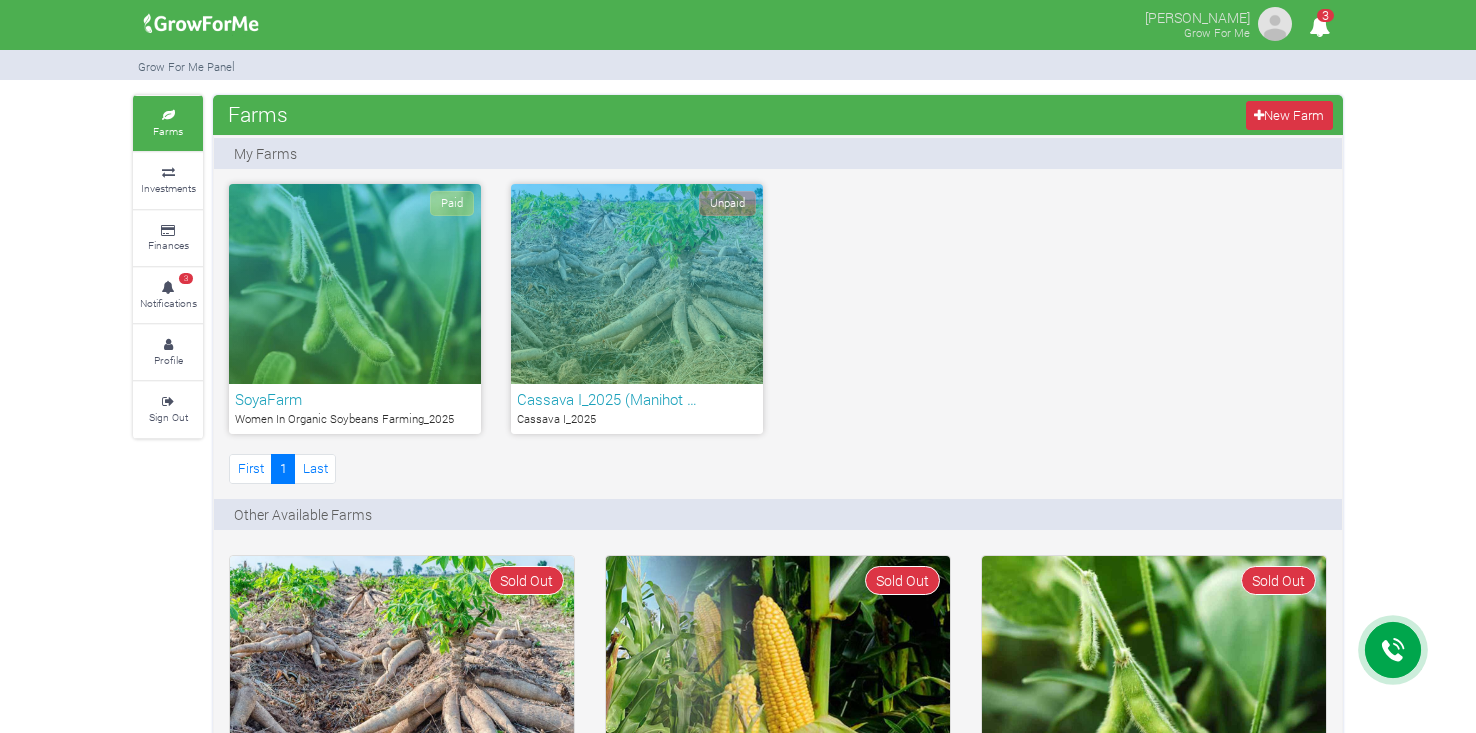 scroll, scrollTop: 0, scrollLeft: 0, axis: both 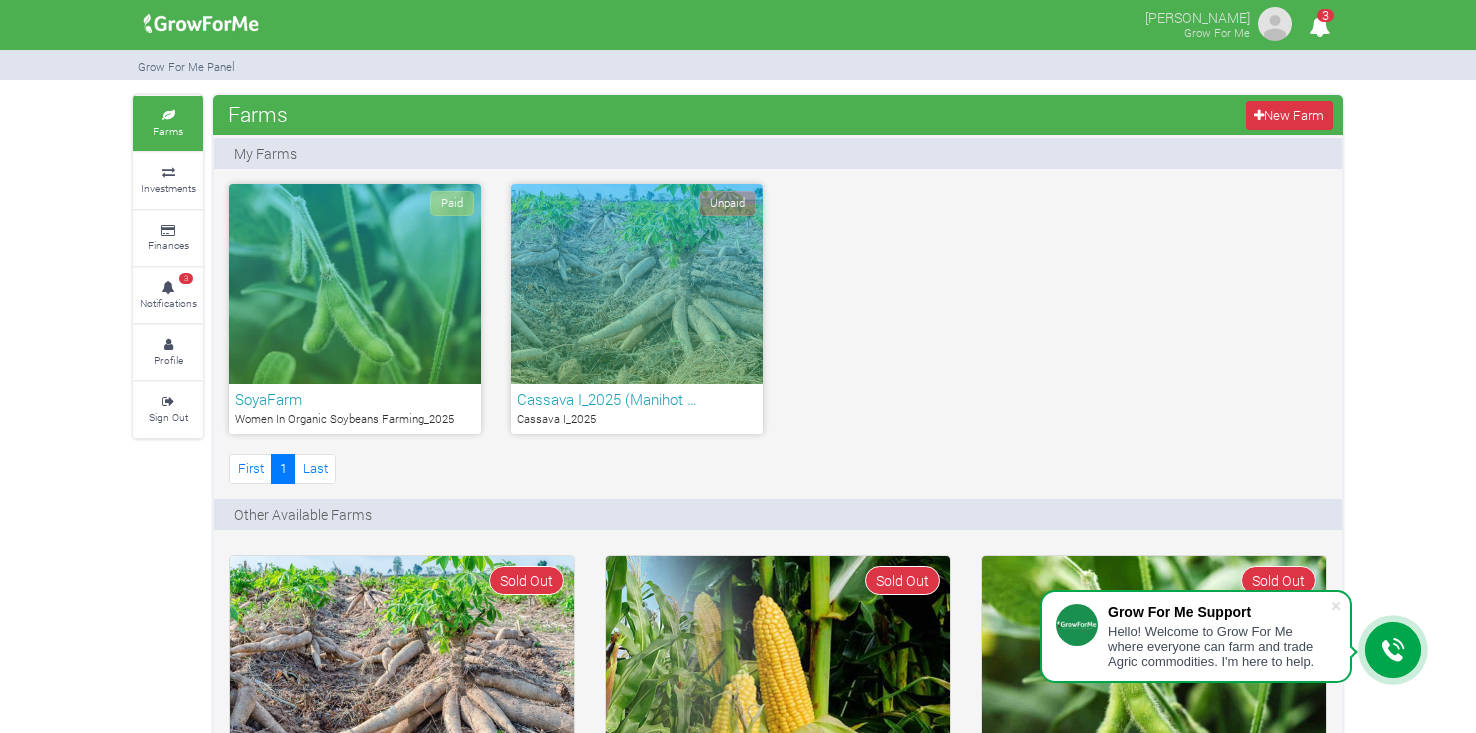 click on "SoyaFarm" at bounding box center (355, 399) 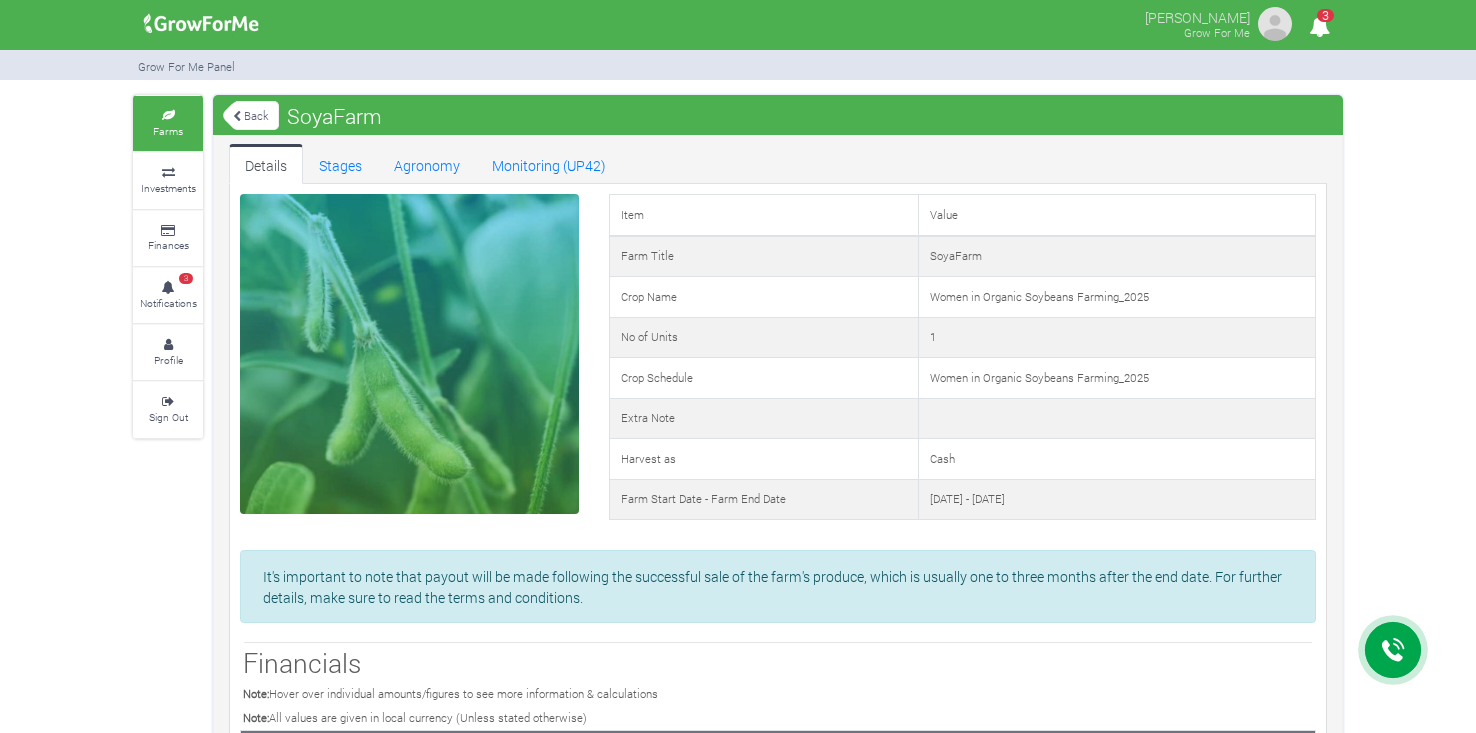 scroll, scrollTop: 0, scrollLeft: 0, axis: both 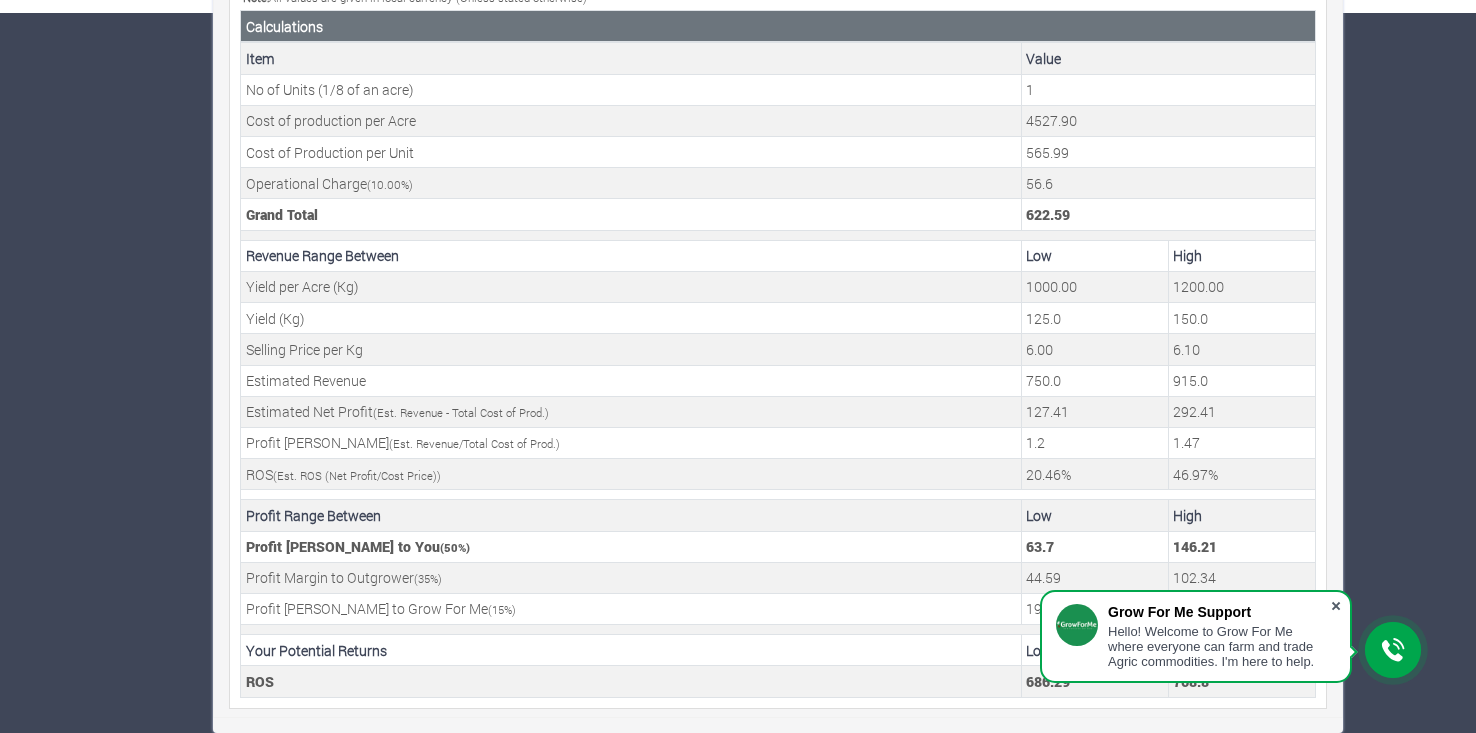 click at bounding box center [1336, 606] 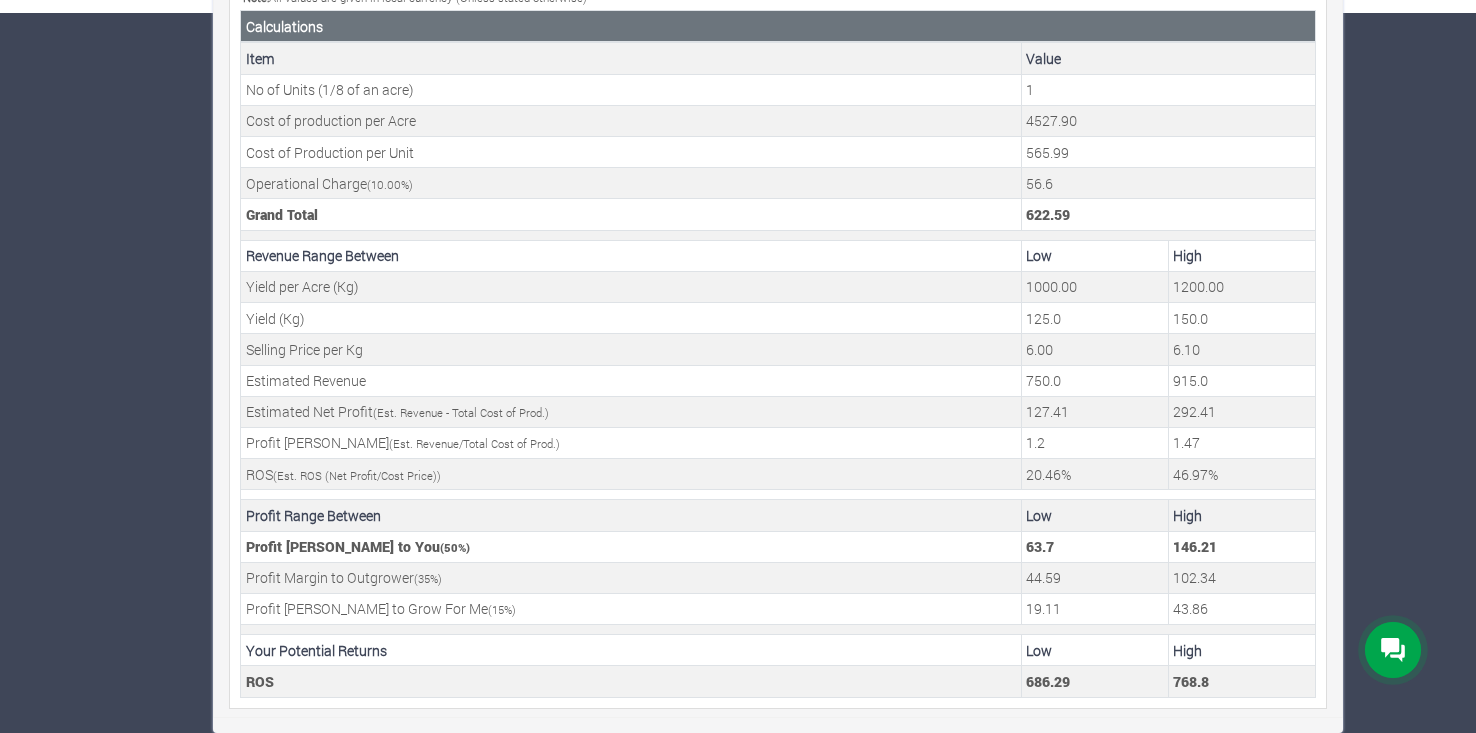 click on "Details
Stages
Agronomy
Monitoring (UP42)
Item
Value
Farm Title
SoyaFarm
Crop Name
Women in Organic Soybeans Farming_2025
No of Units 1 Crop Schedule Extra Note 1 (" at bounding box center [778, 66] 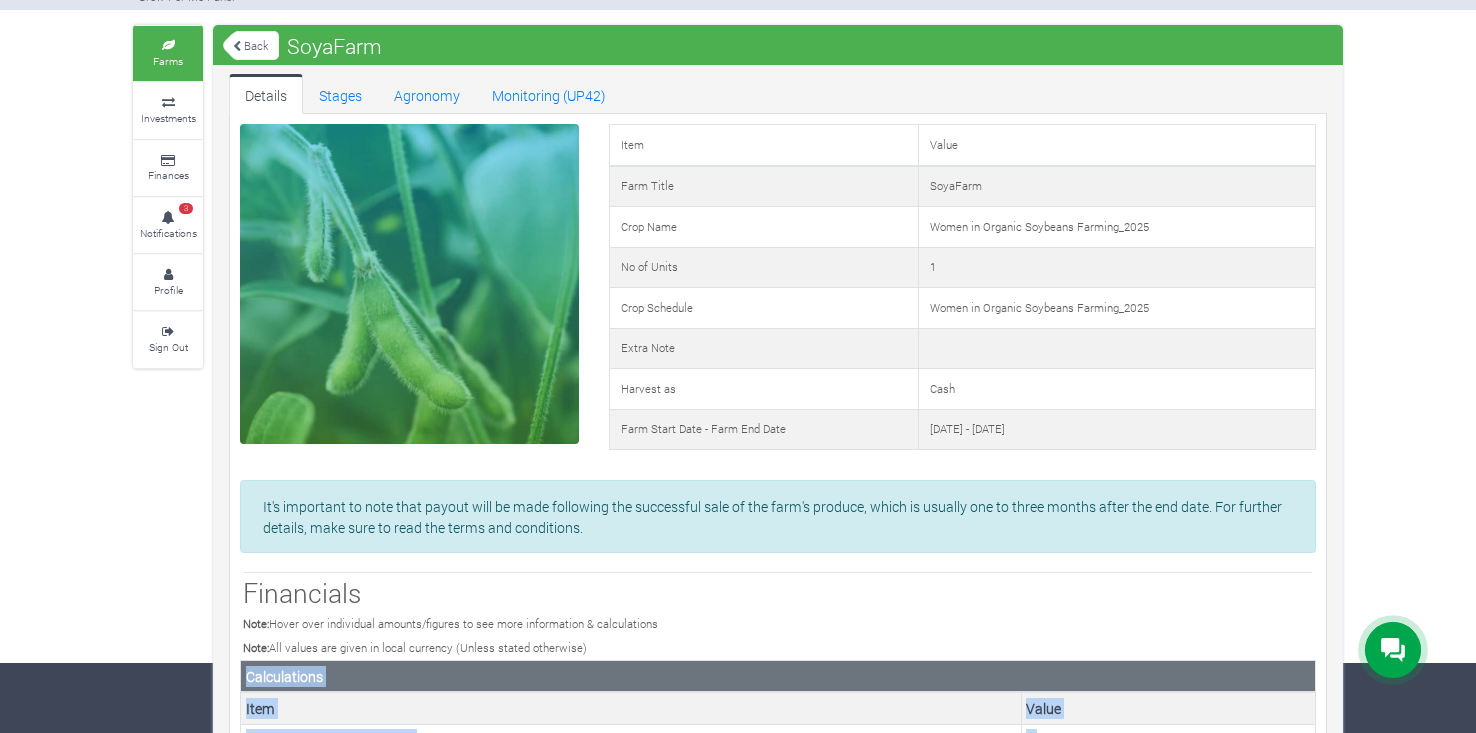 scroll, scrollTop: 0, scrollLeft: 0, axis: both 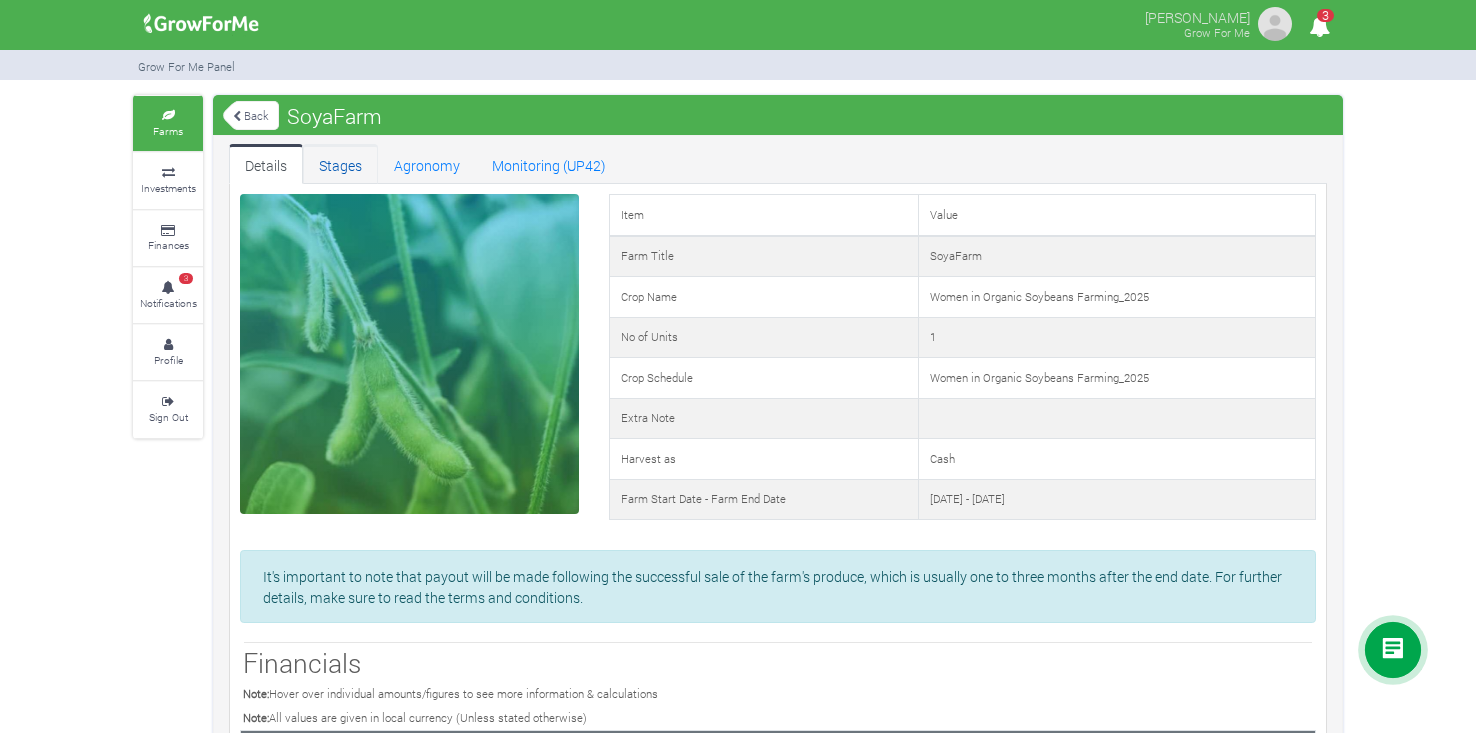 click on "Stages" at bounding box center (340, 164) 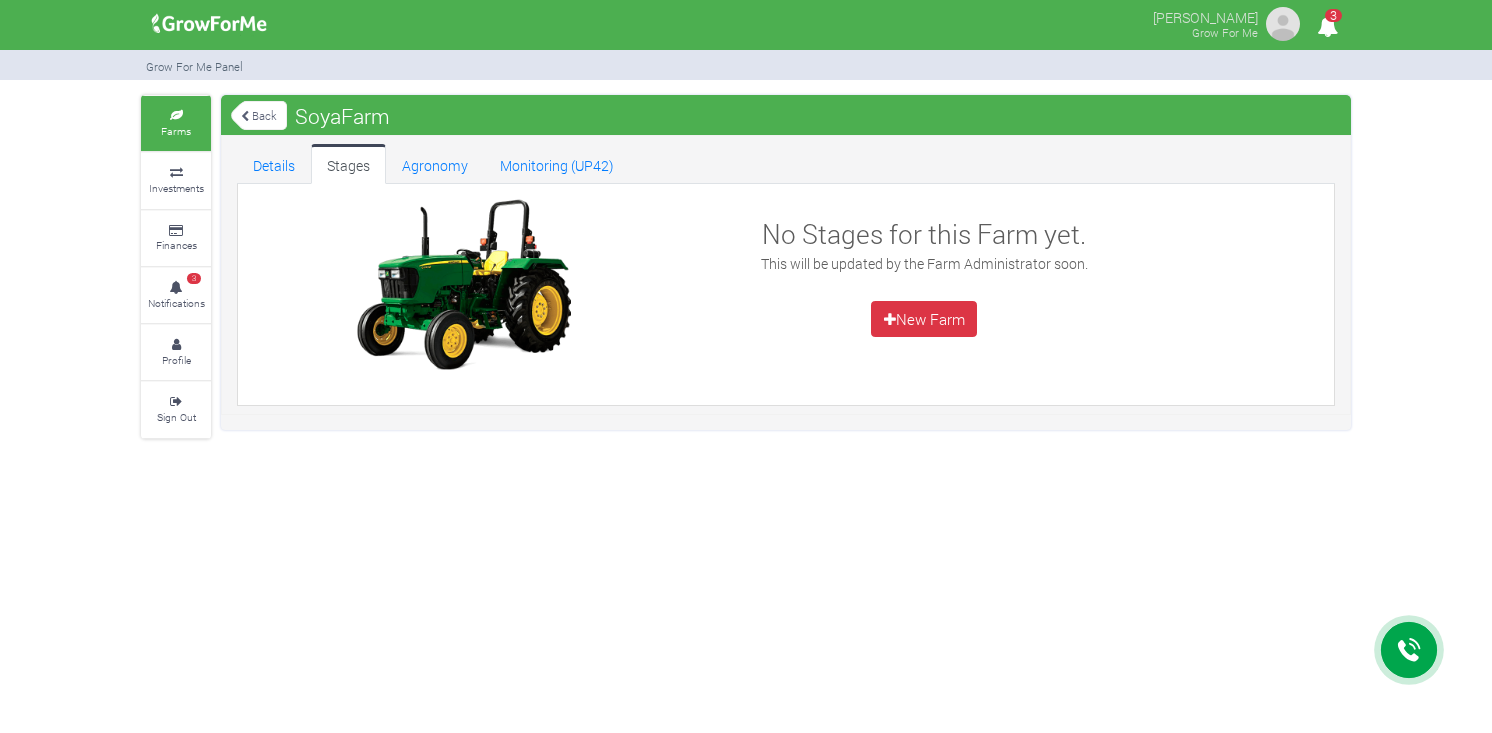 scroll, scrollTop: 0, scrollLeft: 0, axis: both 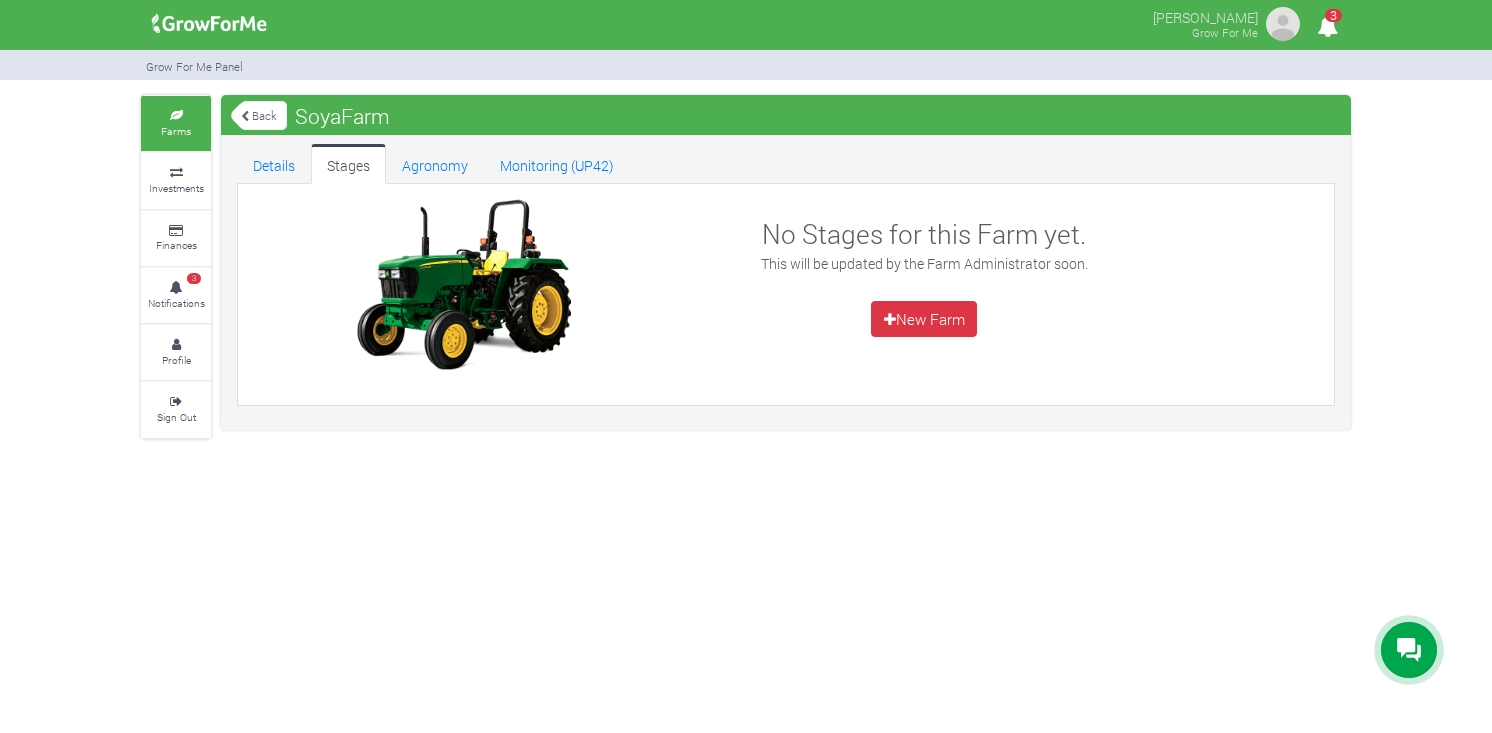 click at bounding box center [209, 24] 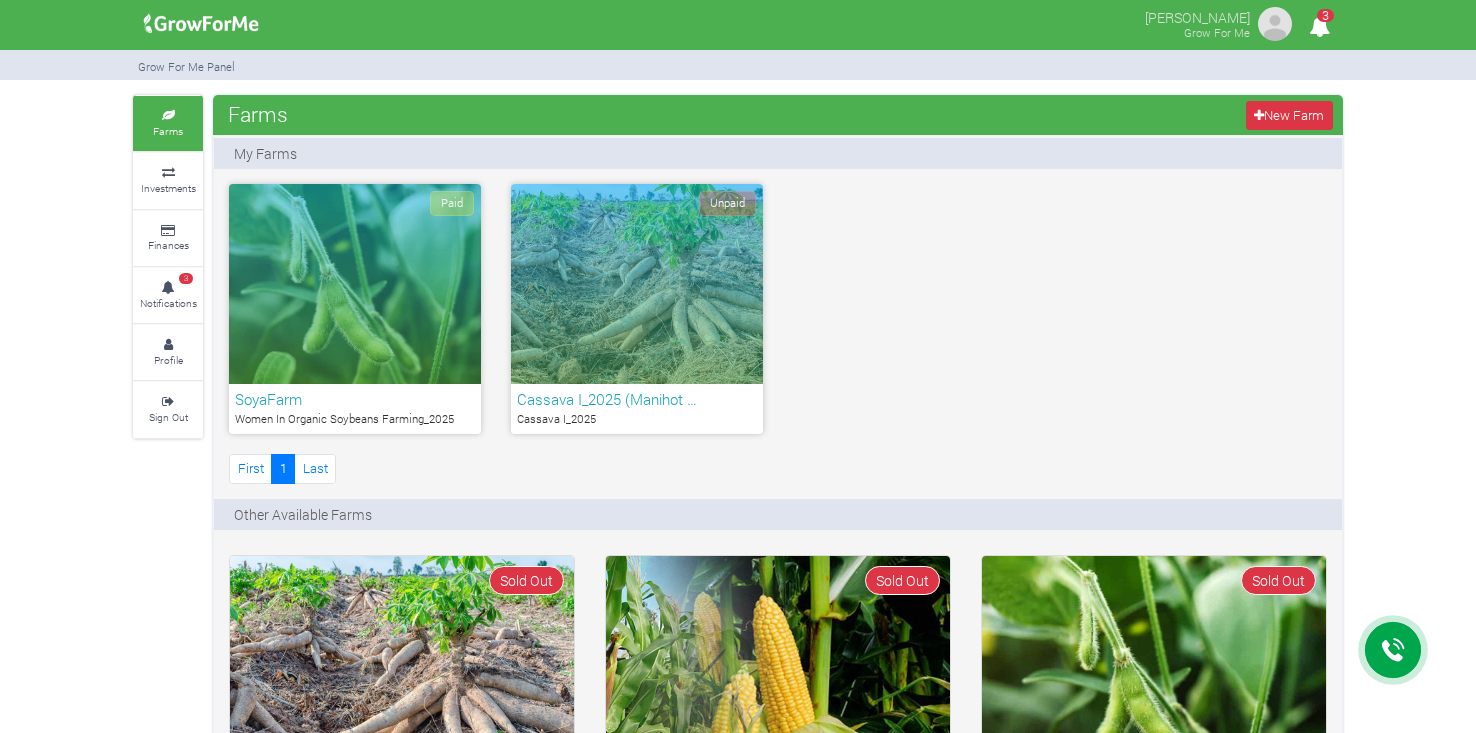 scroll, scrollTop: 0, scrollLeft: 0, axis: both 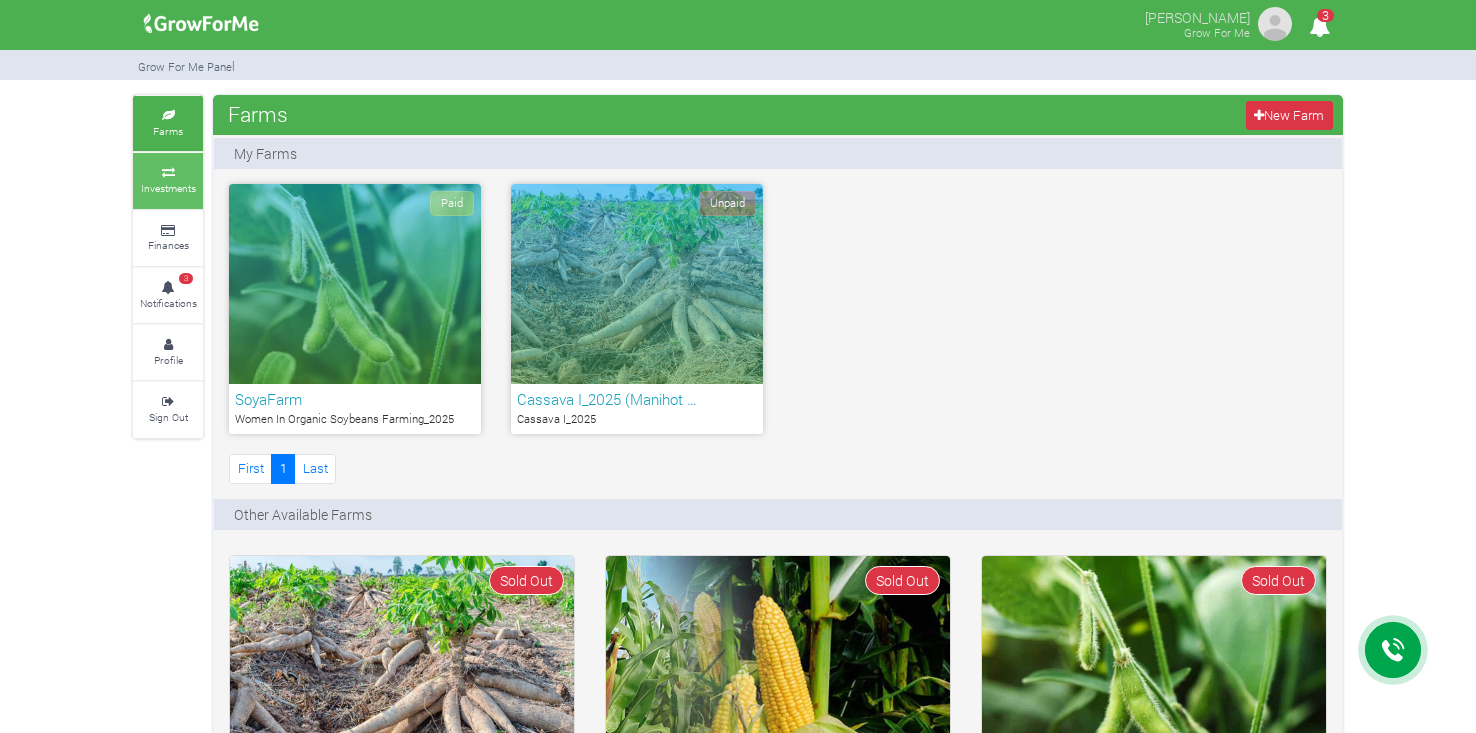 click at bounding box center [168, 173] 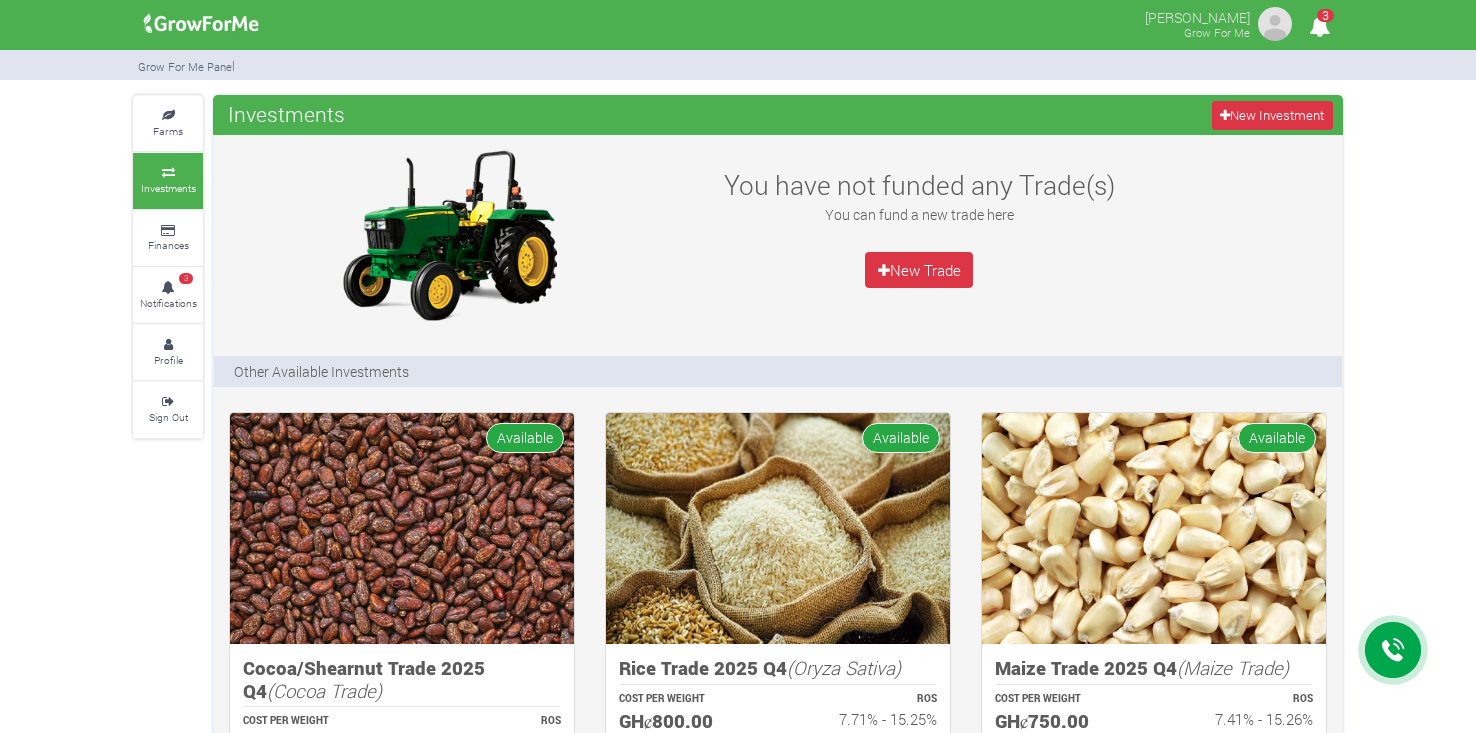 scroll, scrollTop: 0, scrollLeft: 0, axis: both 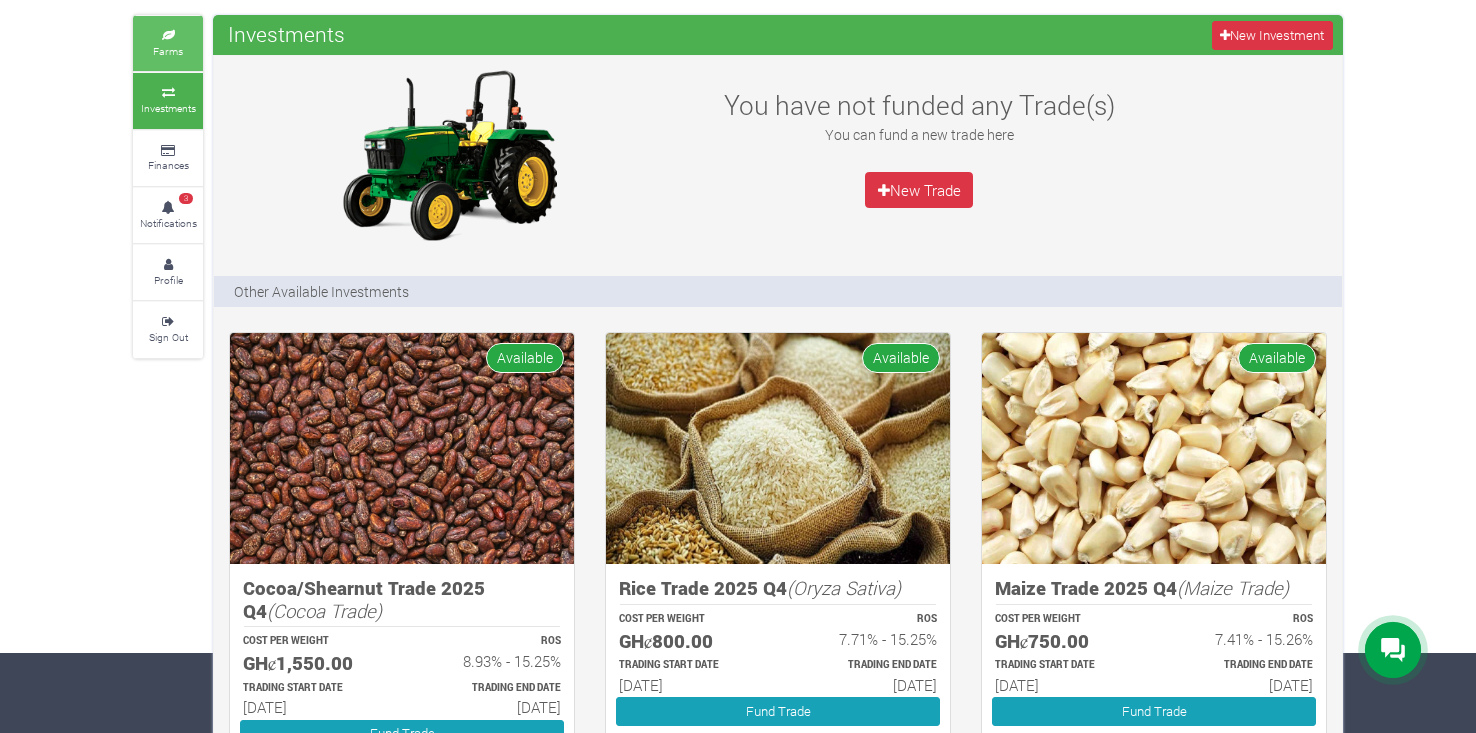 click on "Farms" at bounding box center [168, 43] 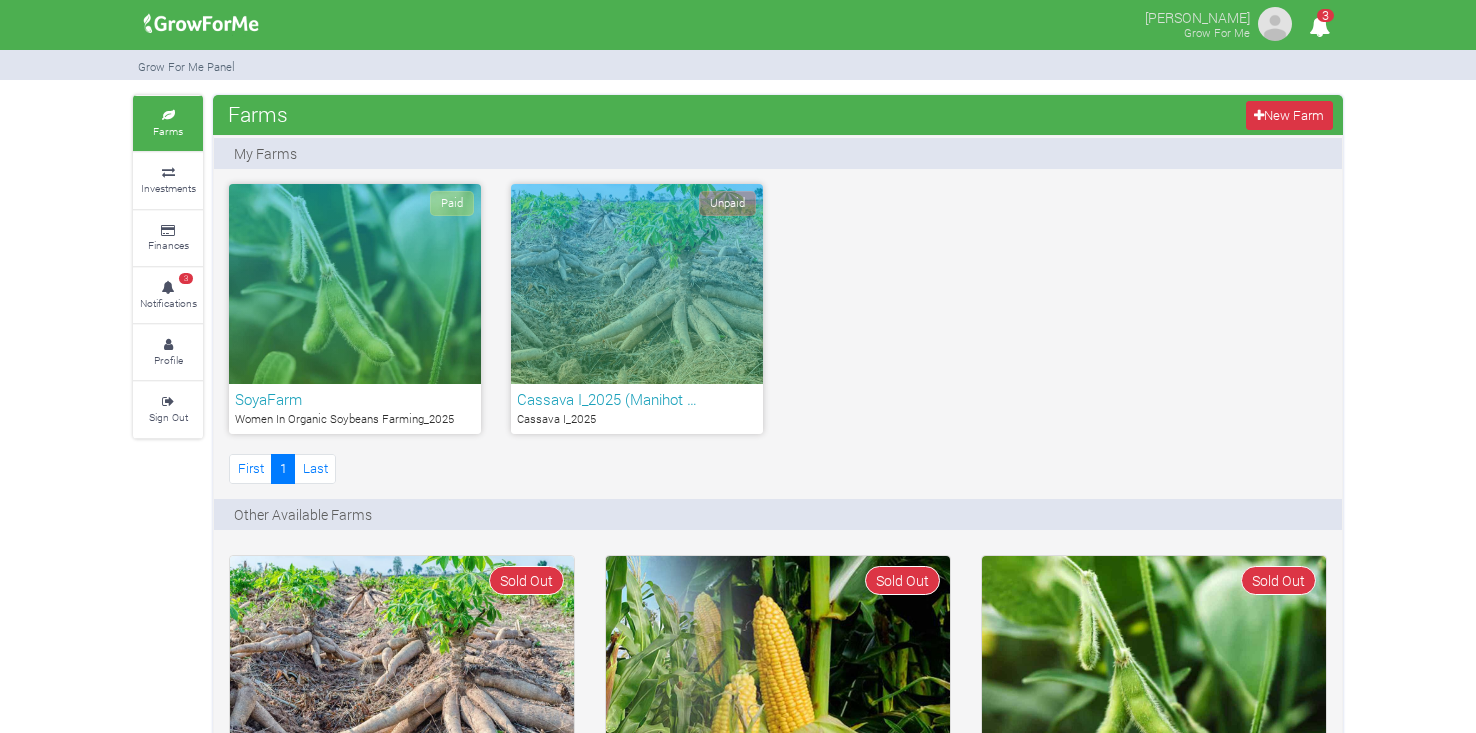 scroll, scrollTop: 30, scrollLeft: 0, axis: vertical 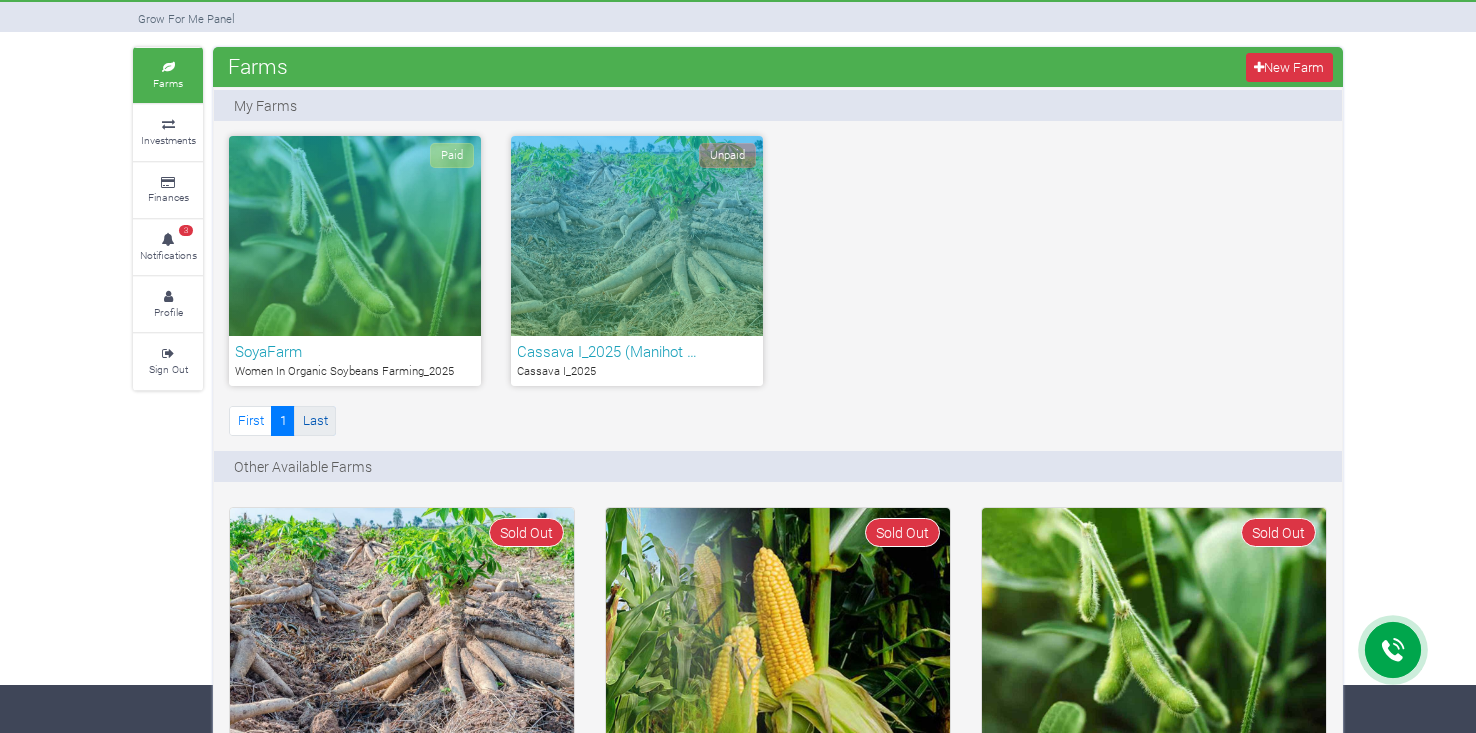 click on "Last" at bounding box center [315, 420] 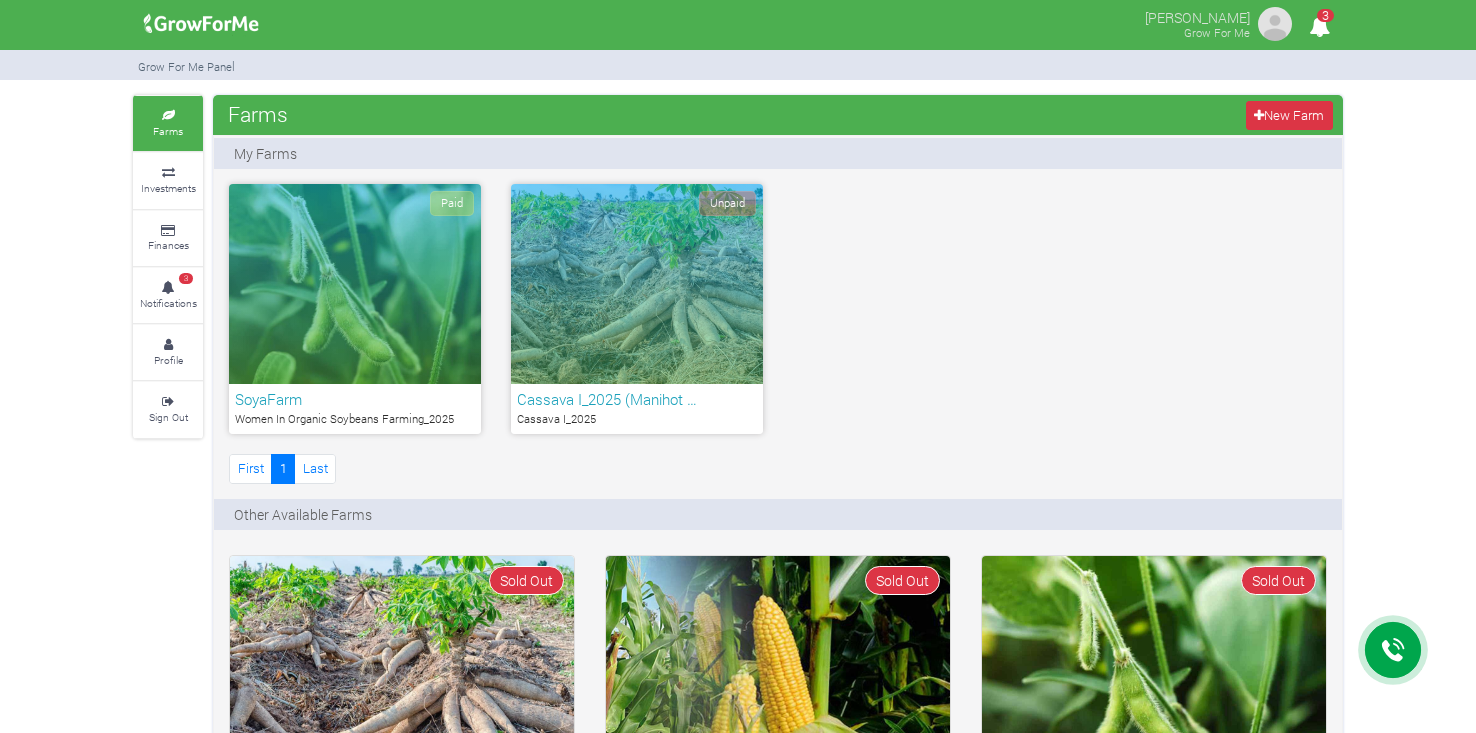 scroll, scrollTop: 0, scrollLeft: 0, axis: both 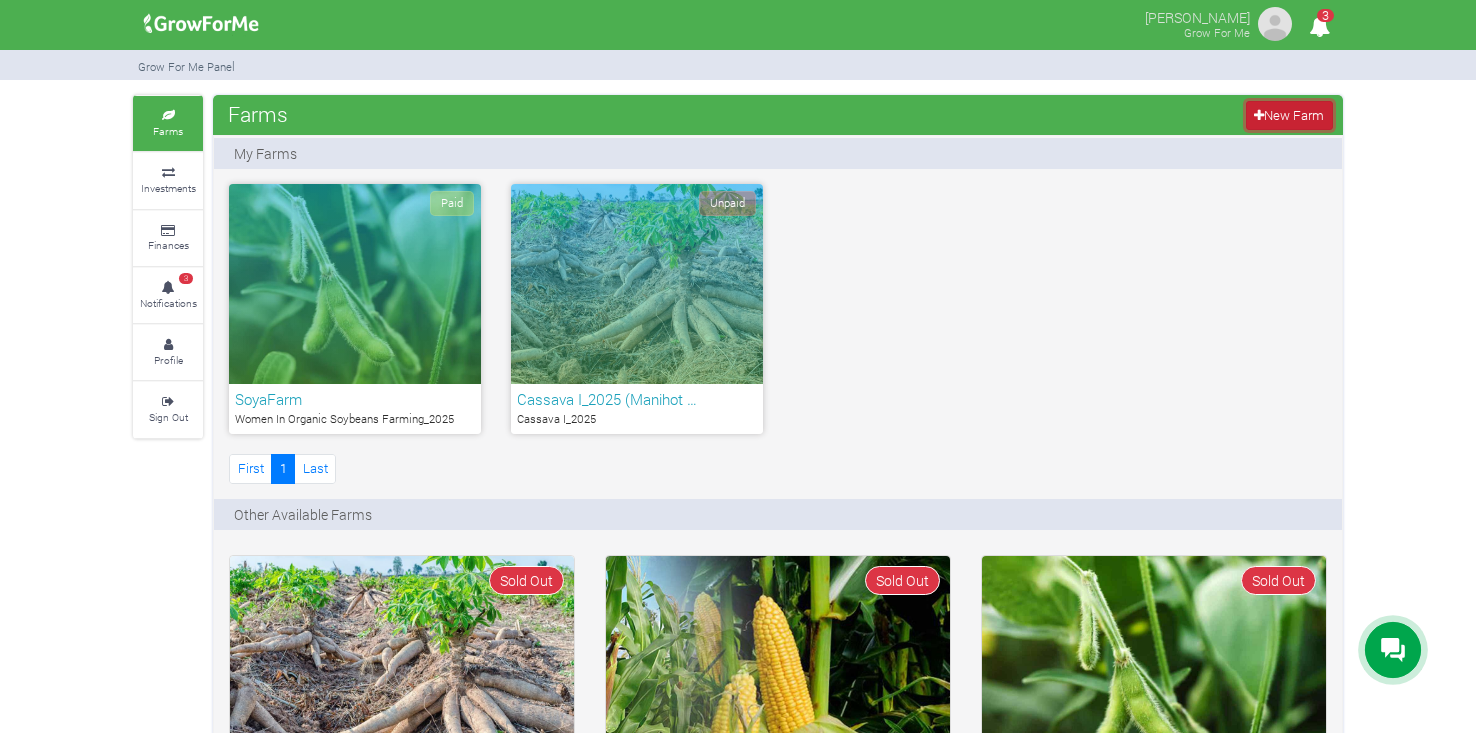 click on "New Farm" at bounding box center [1289, 115] 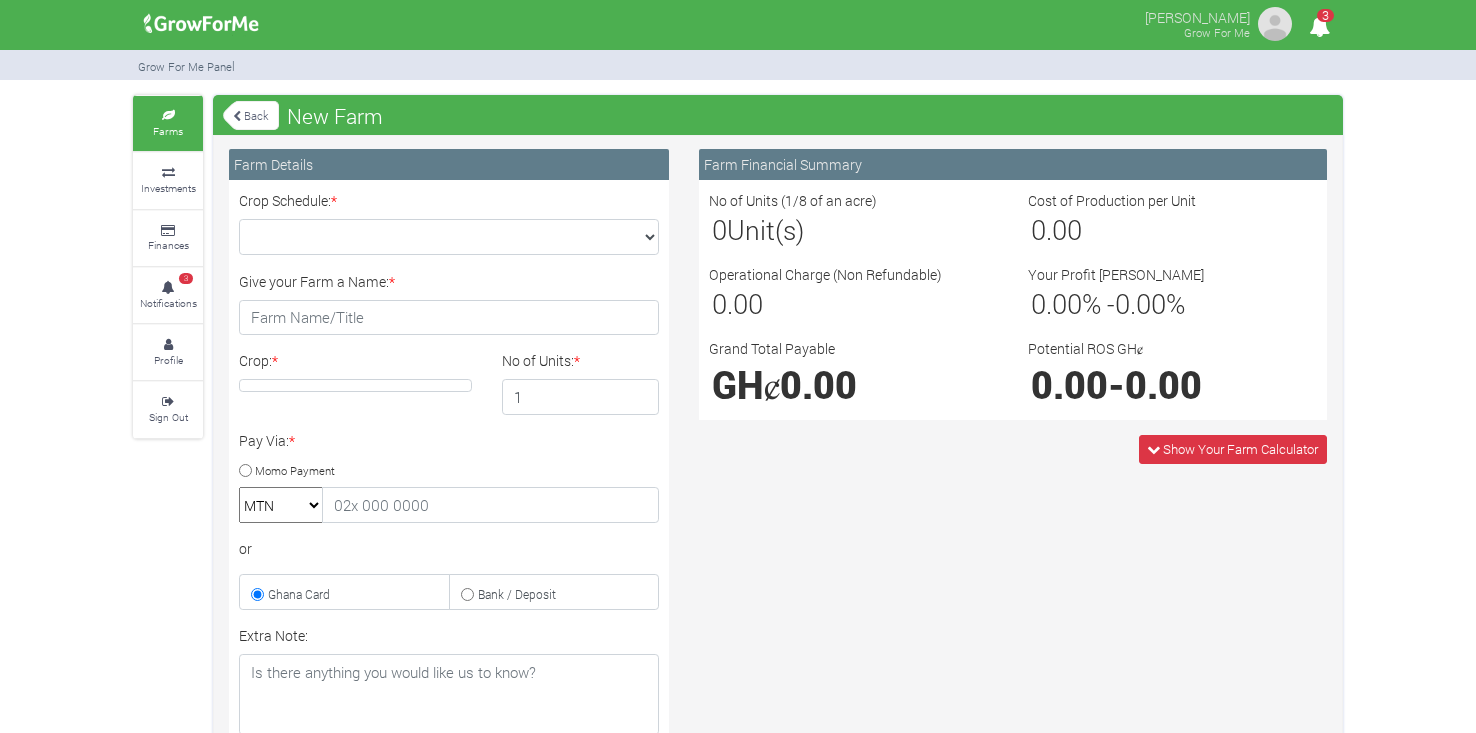 scroll, scrollTop: 0, scrollLeft: 0, axis: both 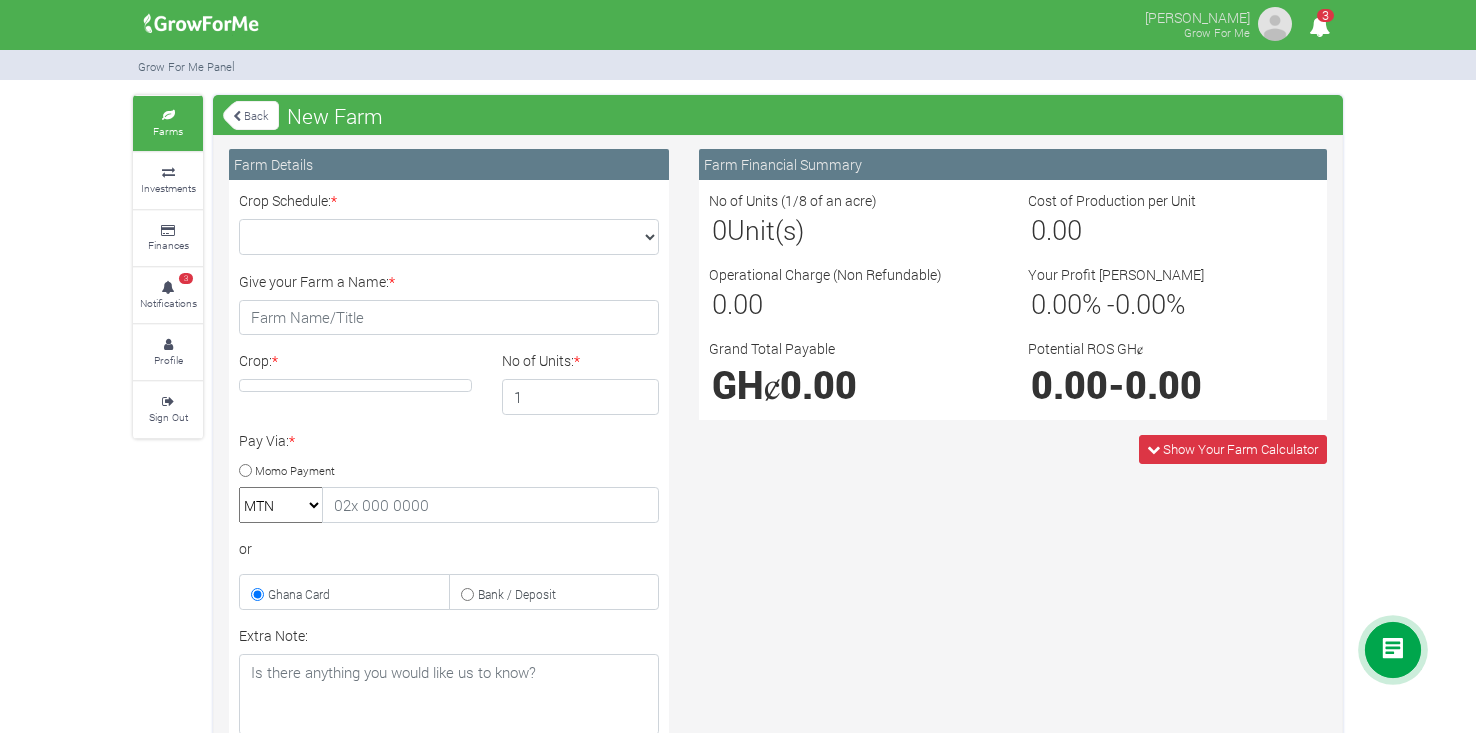 click on "Farm Financial Summary
No of Units (1/8 of an acre)
0  Unit(s)
Cost of Production per Unit
0.00
Operational Charge (Non Refundable)
0.00
Your Profit Margin
0.00 % -  0.00 %
Grand Total Payable GHȼ" at bounding box center (1013, 574) 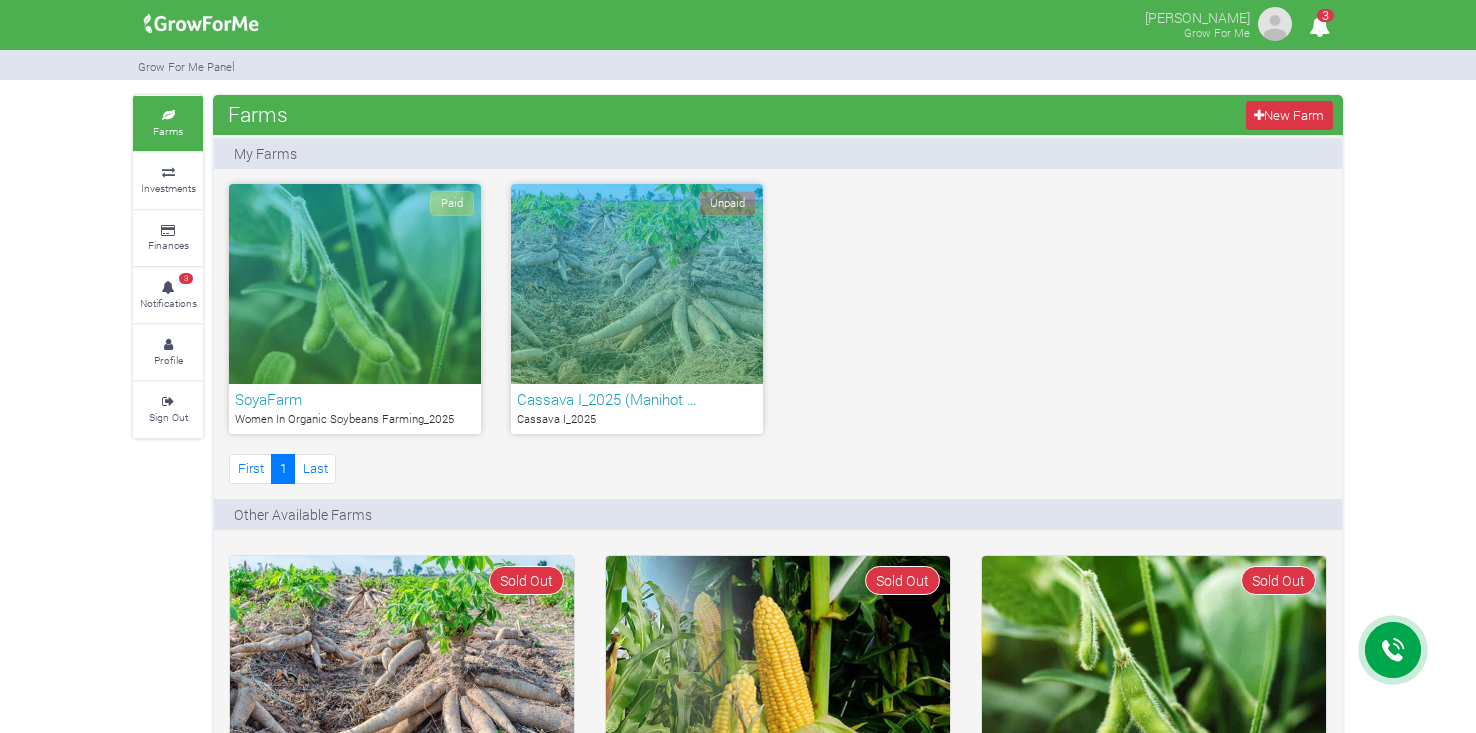 scroll, scrollTop: 0, scrollLeft: 0, axis: both 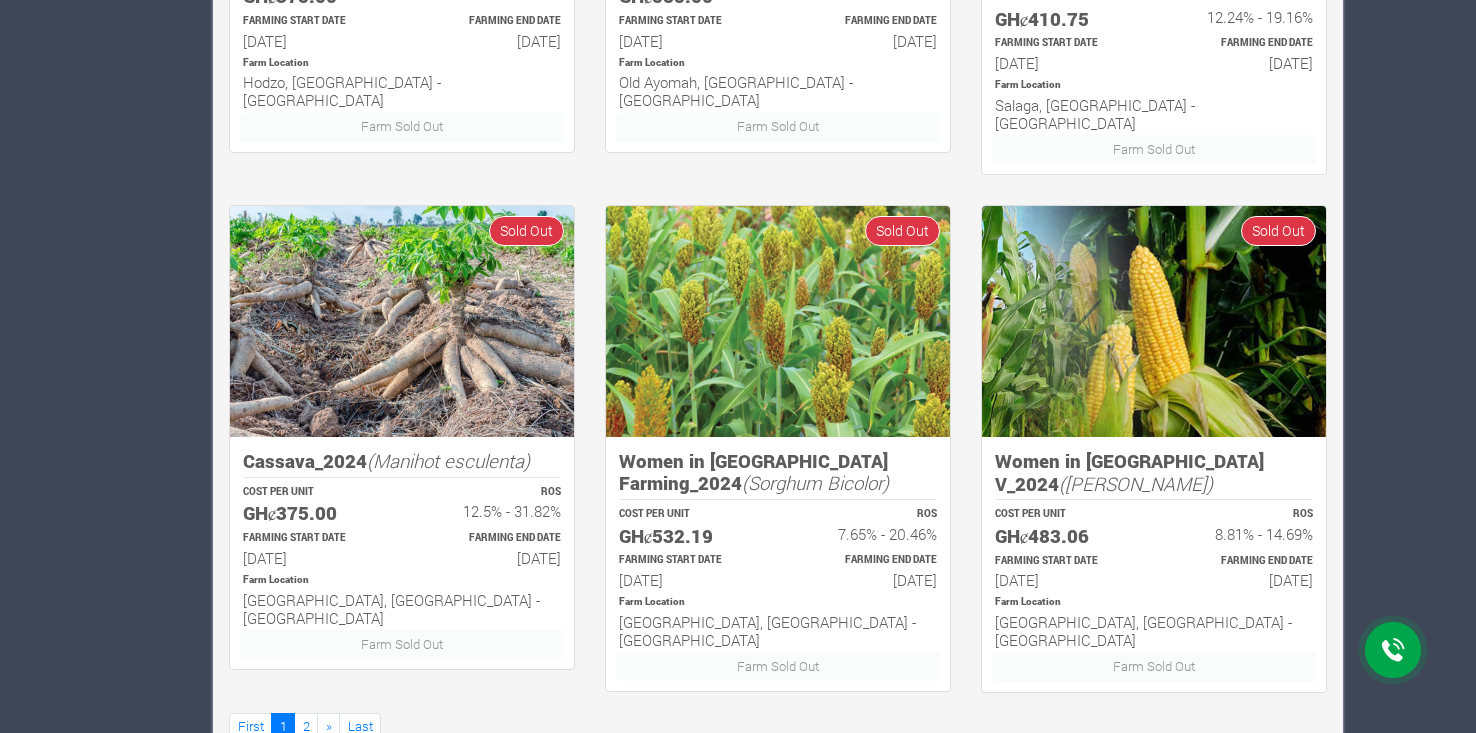 click on "My Farms
Paid
SoyaFarm
Women In Organic Soybeans Farming_2025" at bounding box center (778, -238) 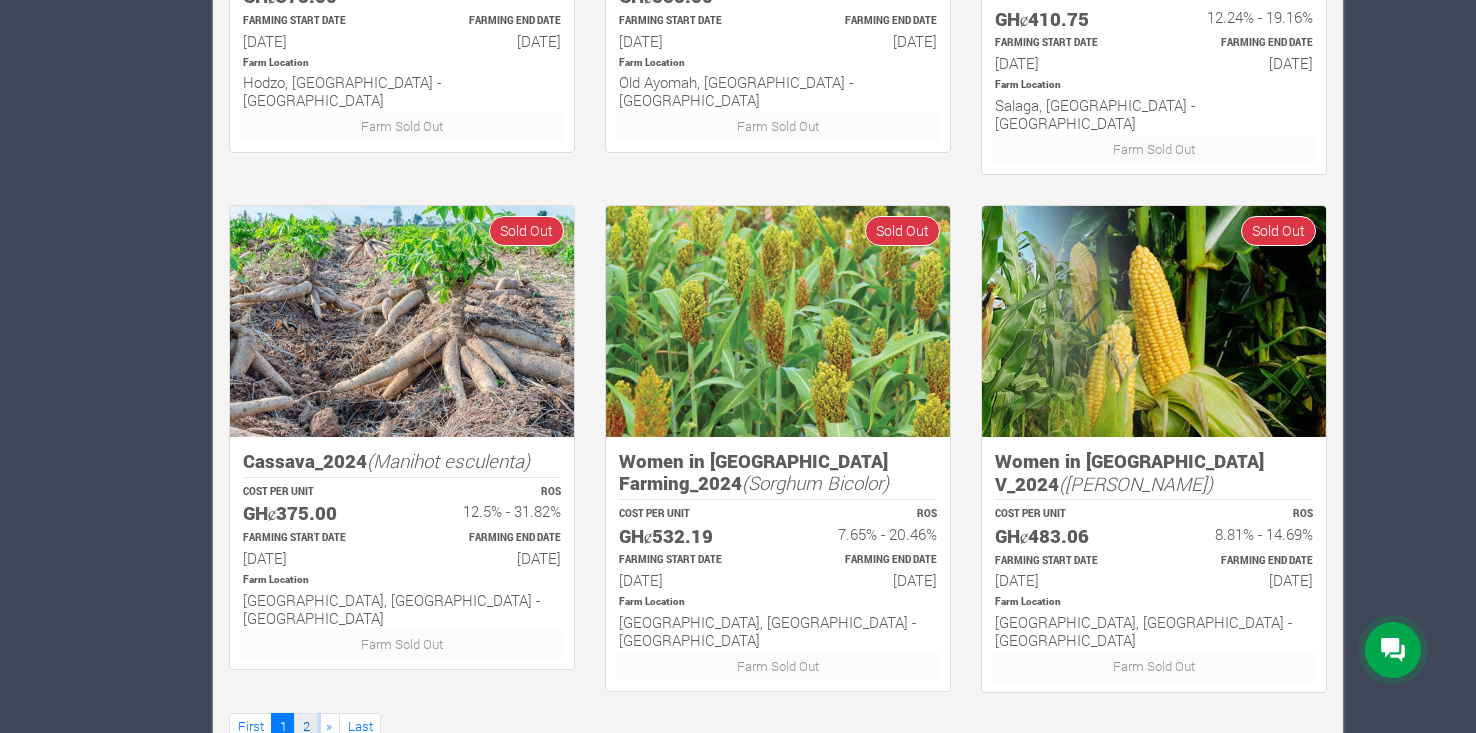 click on "2" at bounding box center (306, 727) 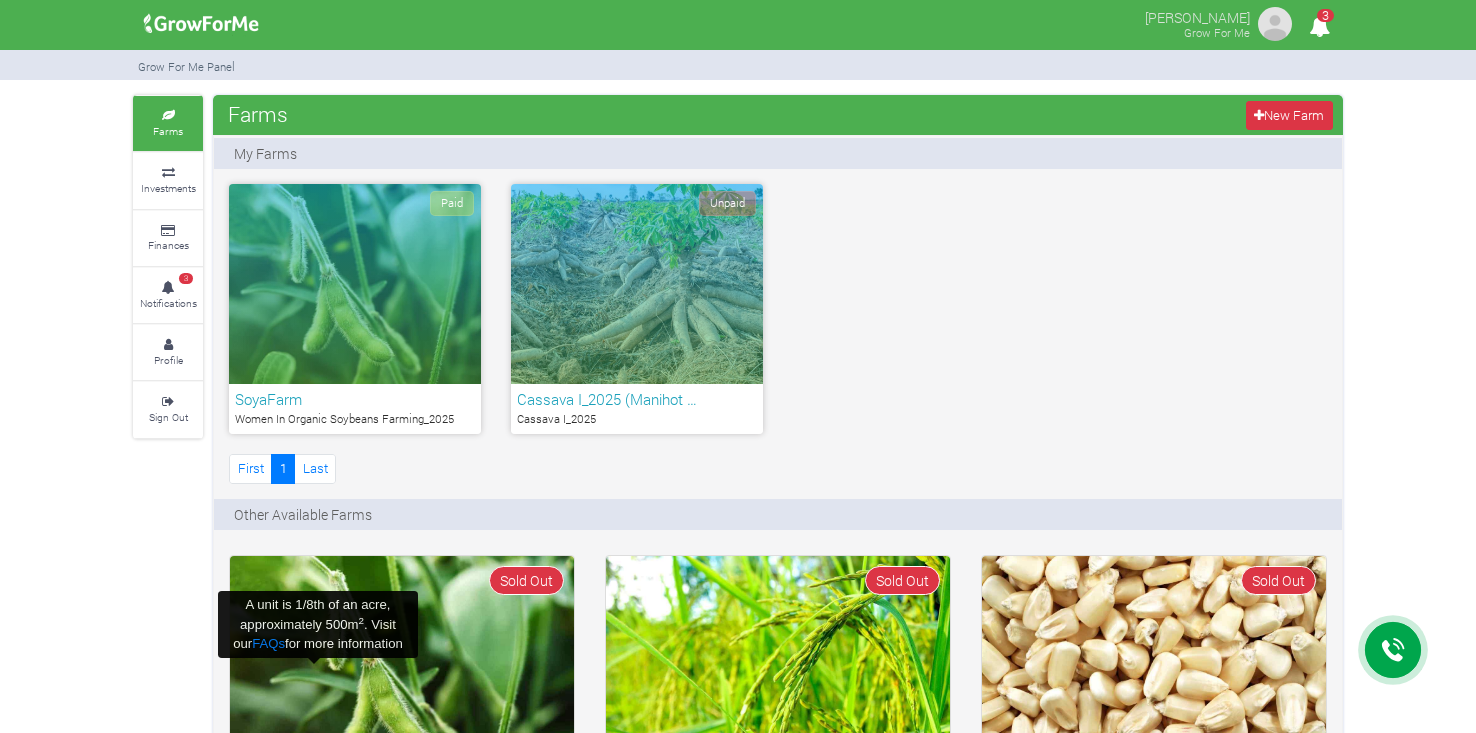 scroll, scrollTop: 0, scrollLeft: 0, axis: both 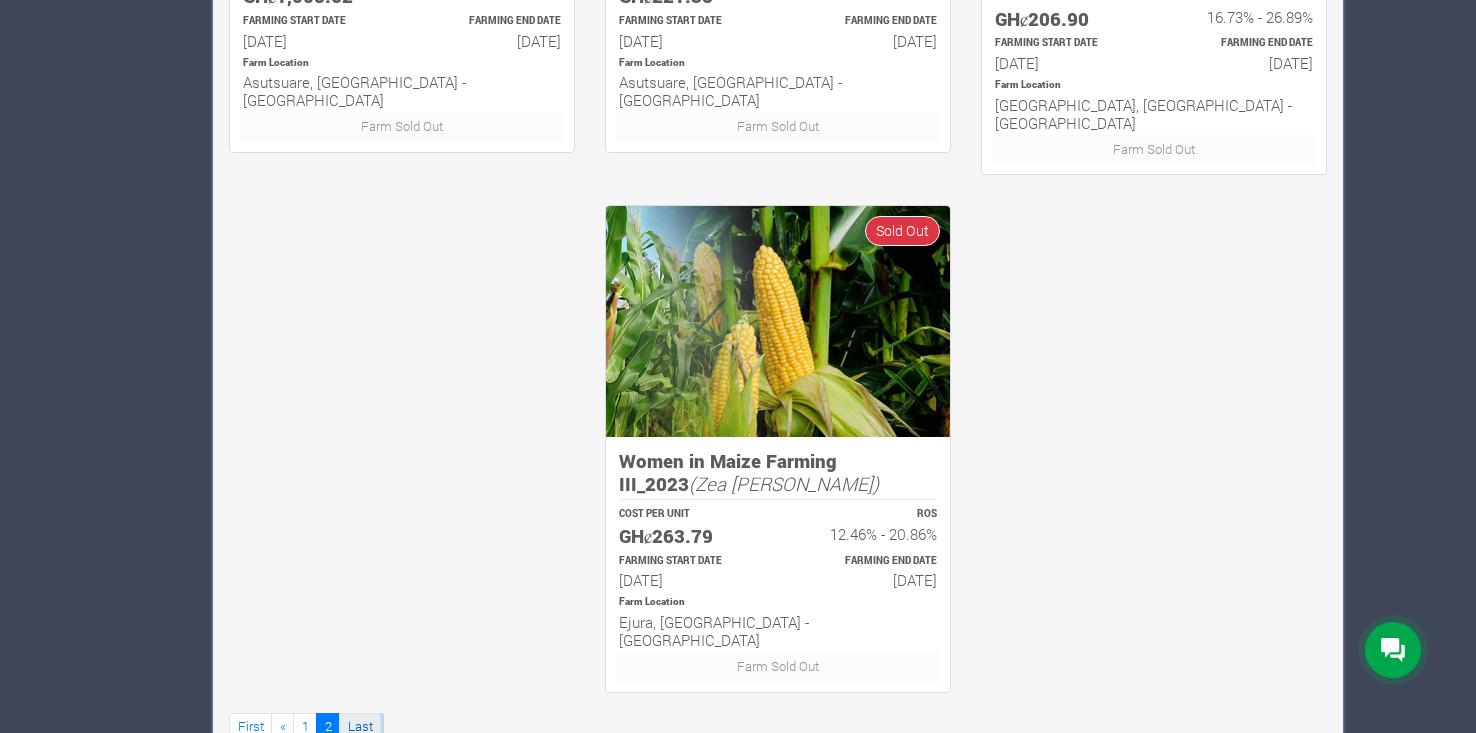 click on "Last" at bounding box center [360, 727] 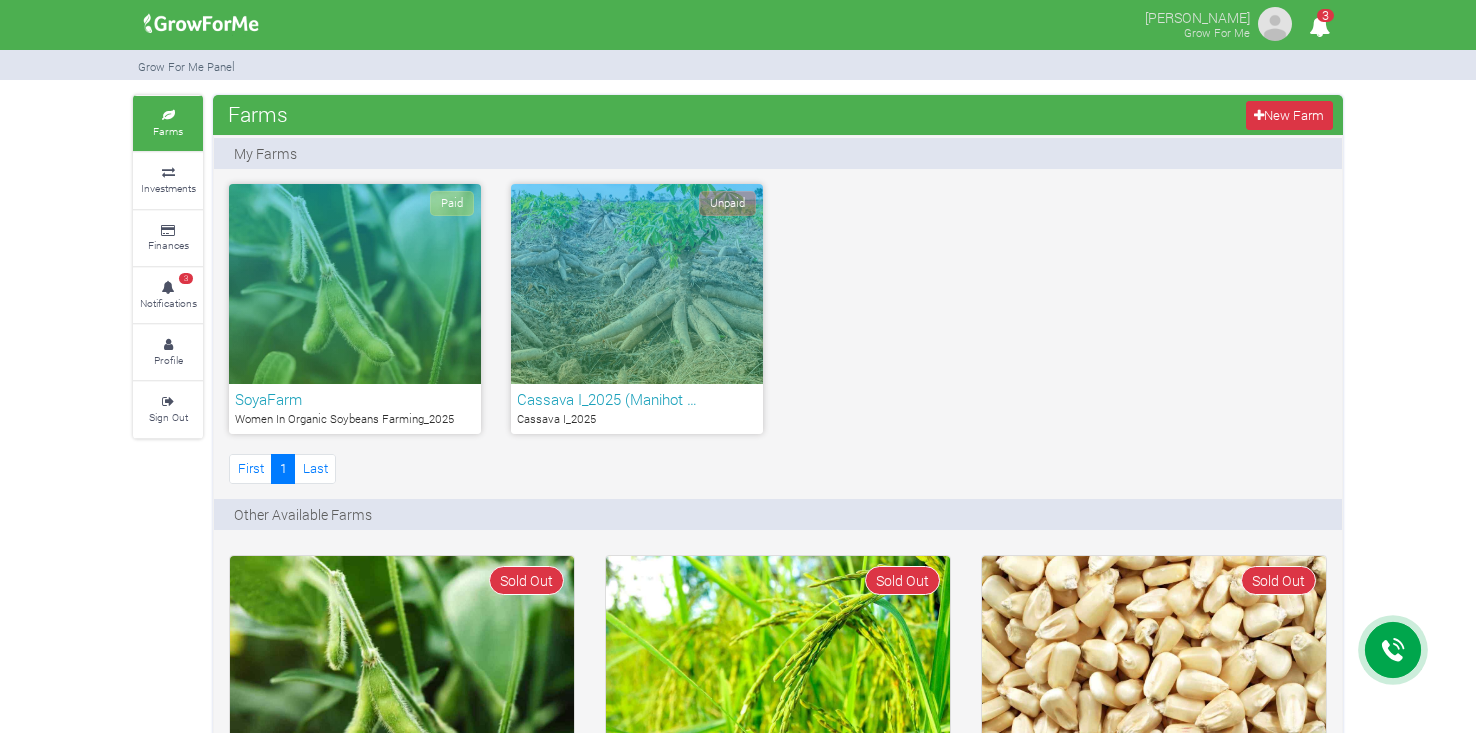 scroll, scrollTop: 0, scrollLeft: 0, axis: both 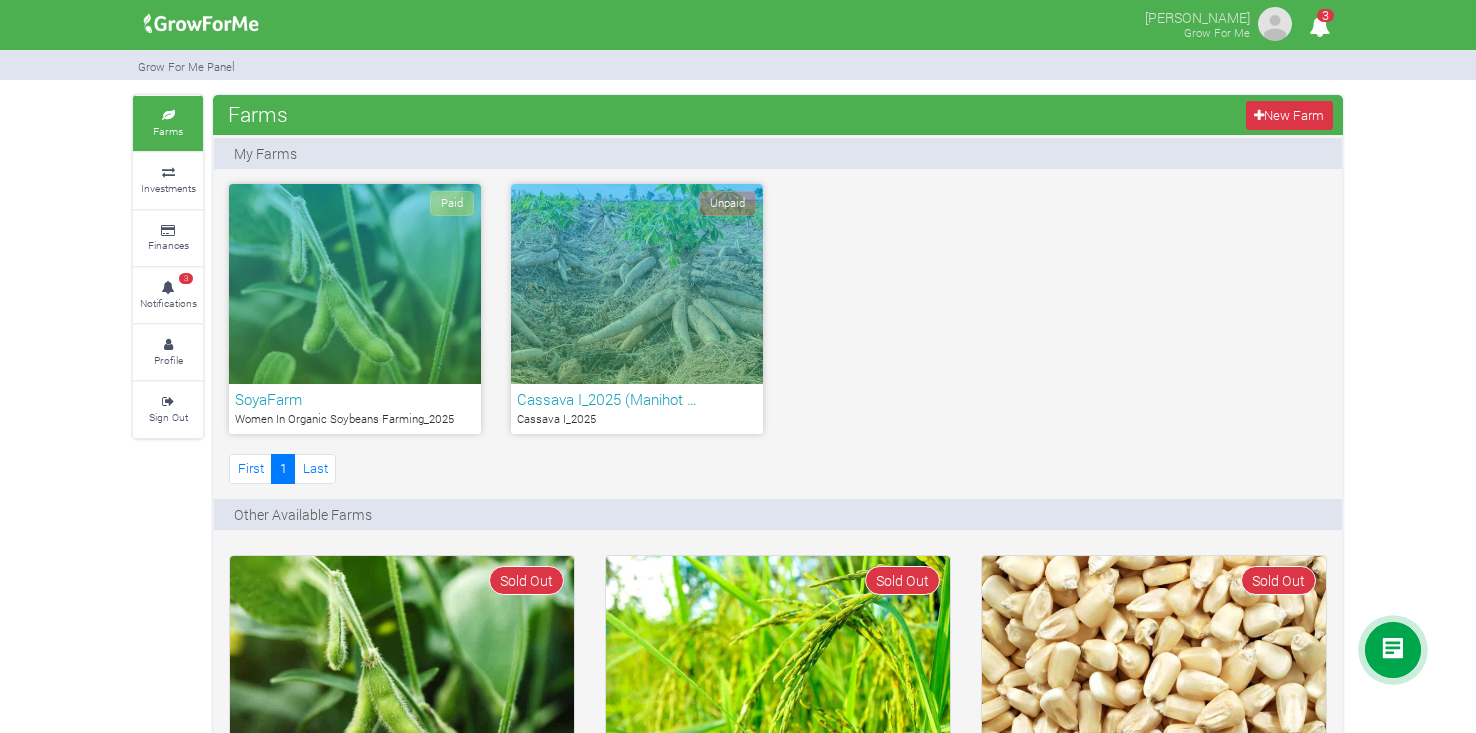 click on "Cassava I_2025" at bounding box center [637, 419] 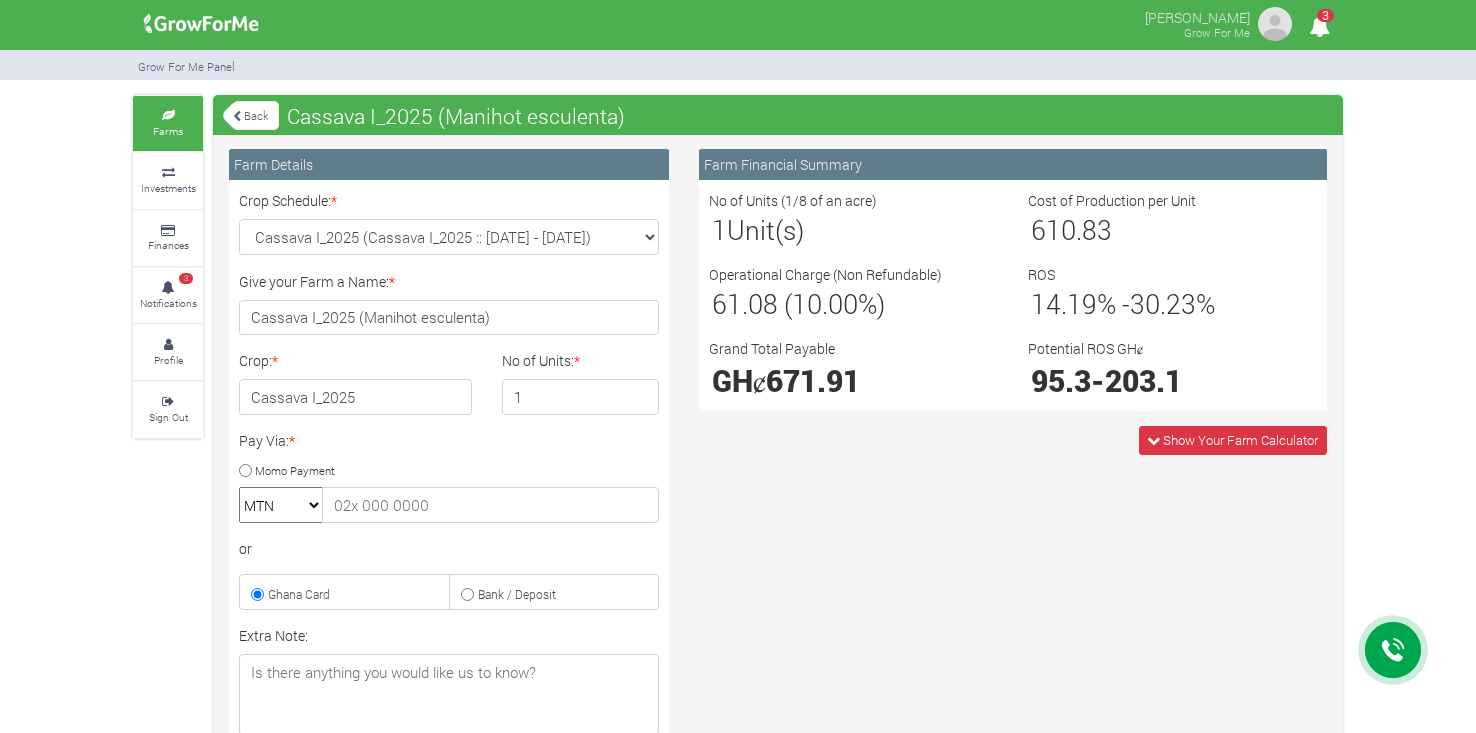 scroll, scrollTop: 0, scrollLeft: 0, axis: both 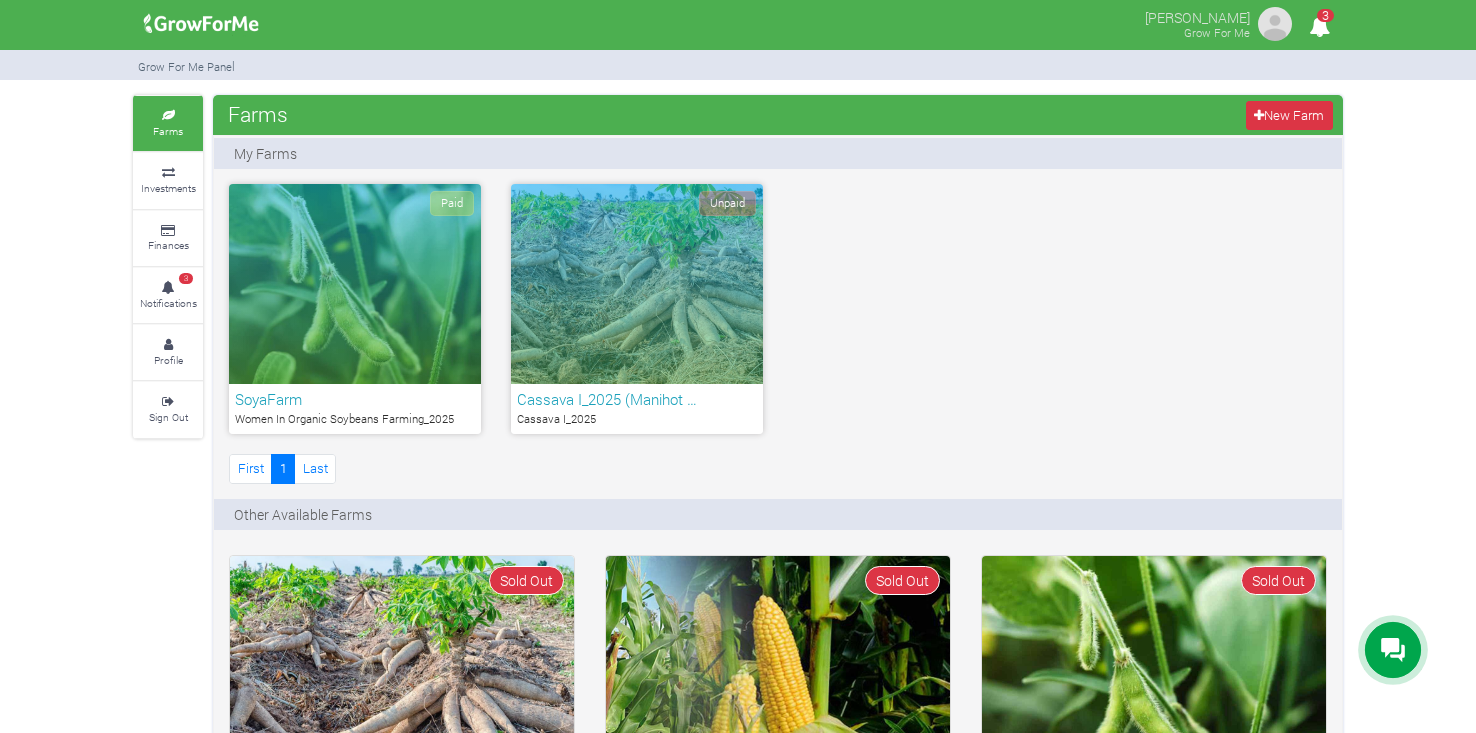 click on "Cassava I_2025" at bounding box center (637, 419) 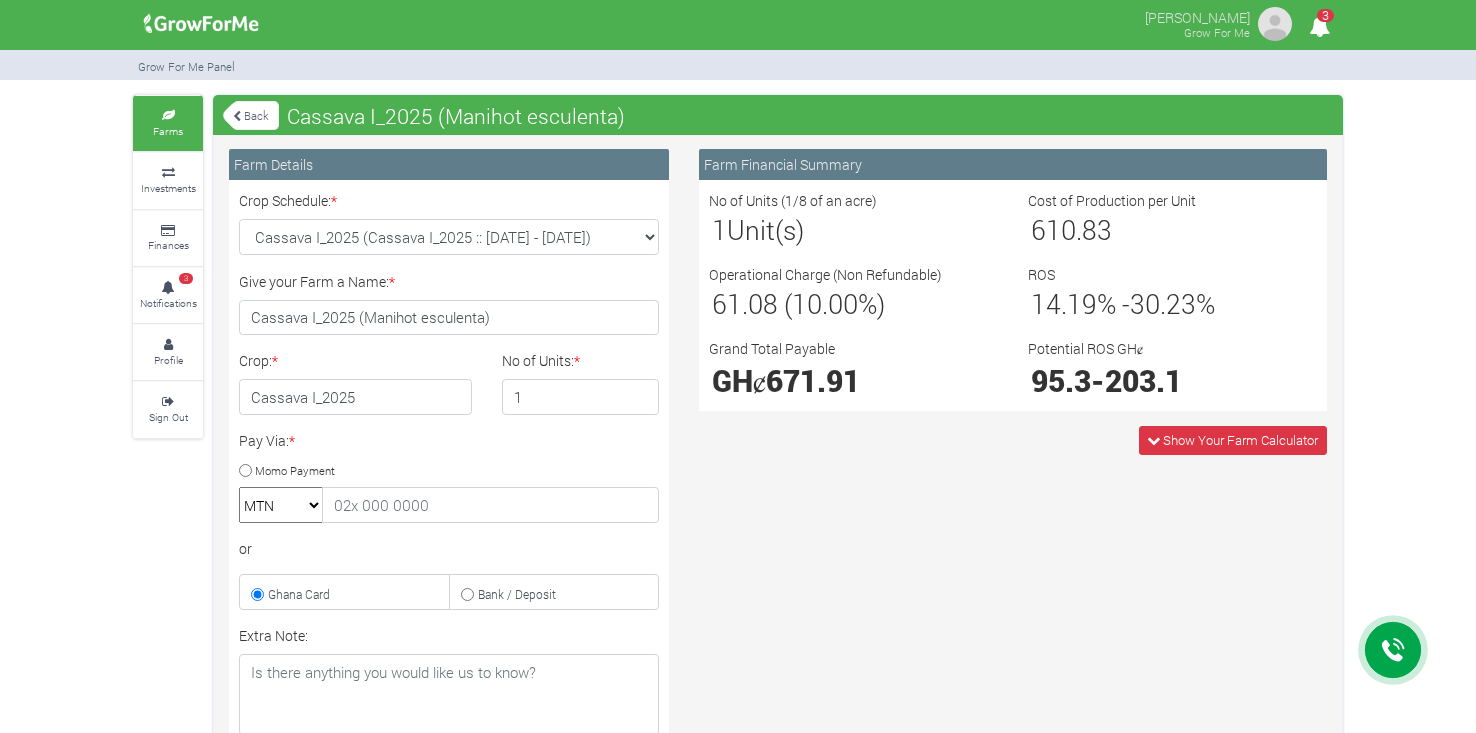 scroll, scrollTop: 0, scrollLeft: 0, axis: both 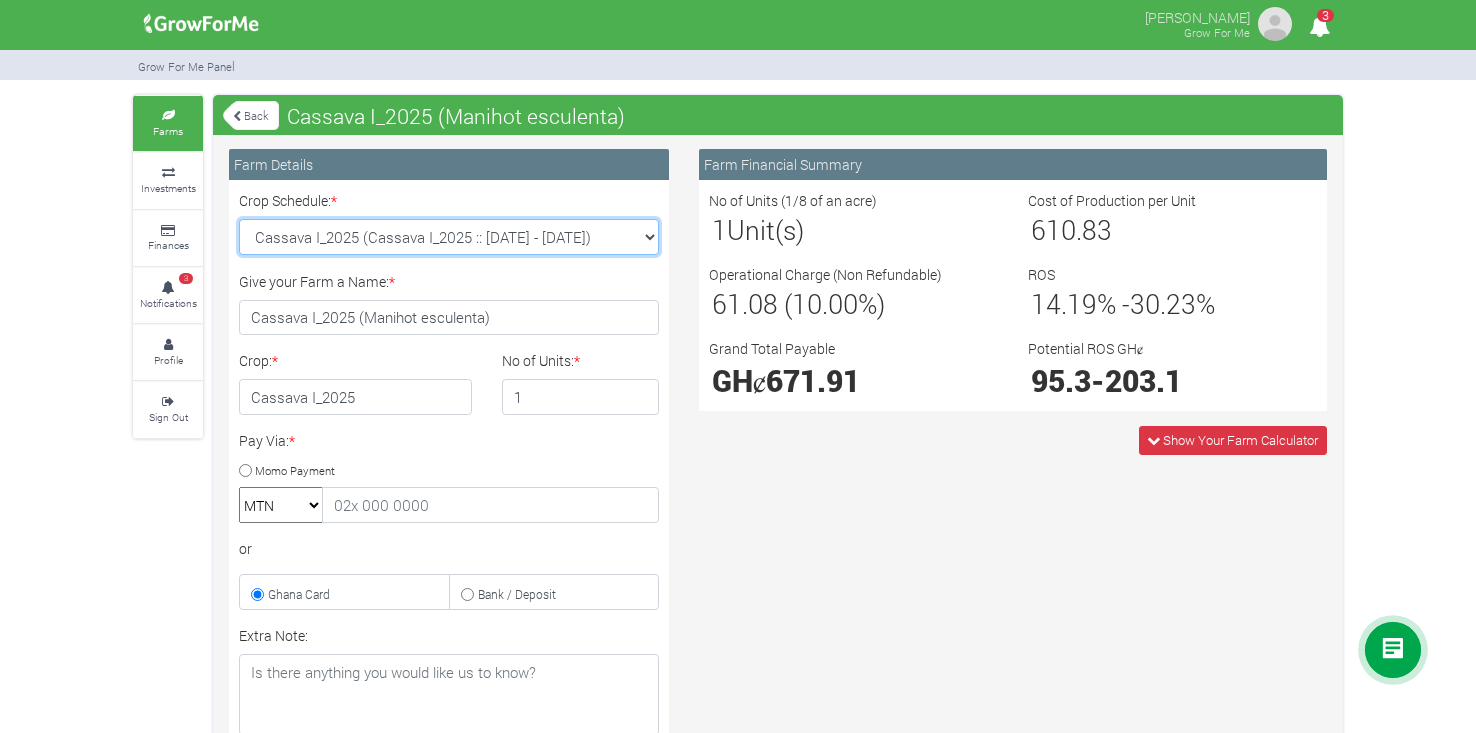 click on "Cassava I_2025 (Cassava I_2025 :: 15th Apr 2025 - 20th Apr 2026)" at bounding box center [449, 237] 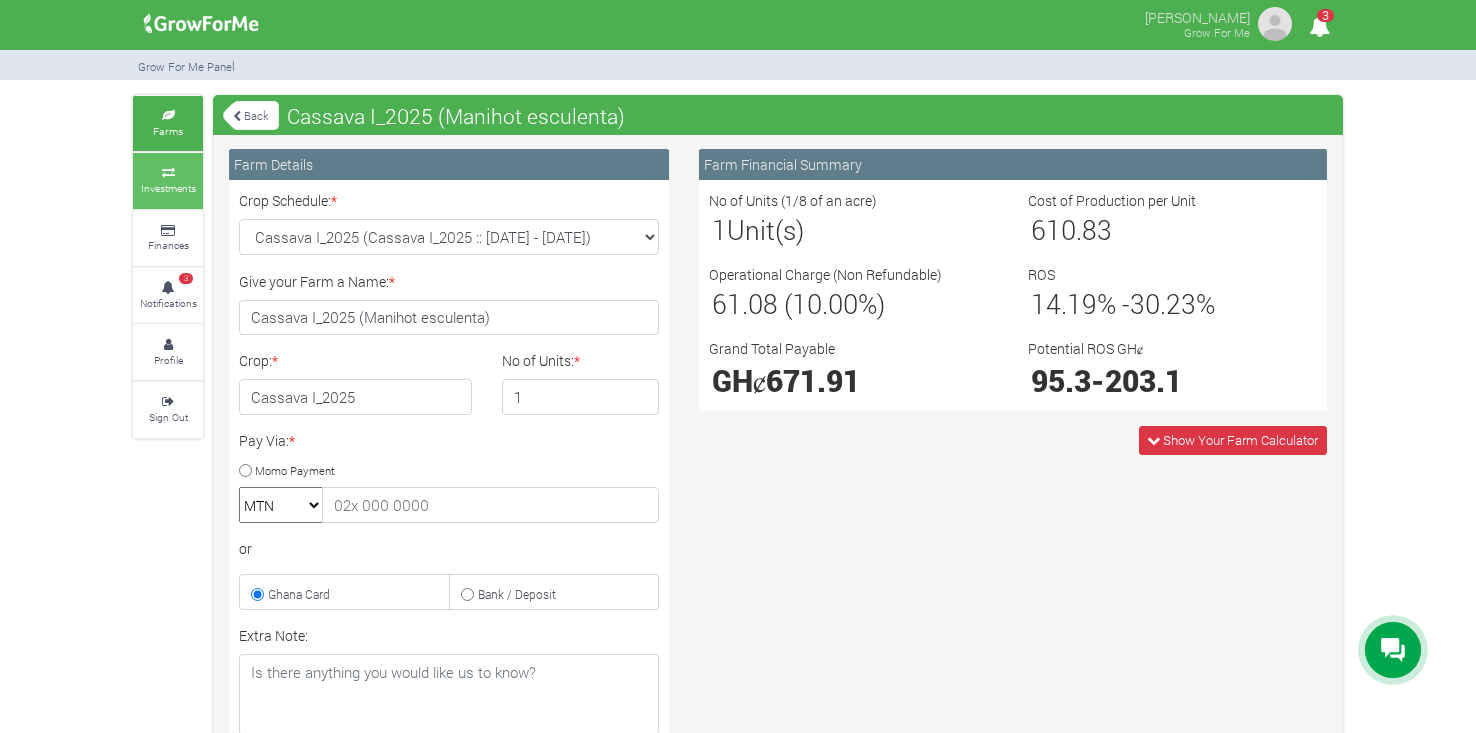 click on "Investments" at bounding box center (168, 188) 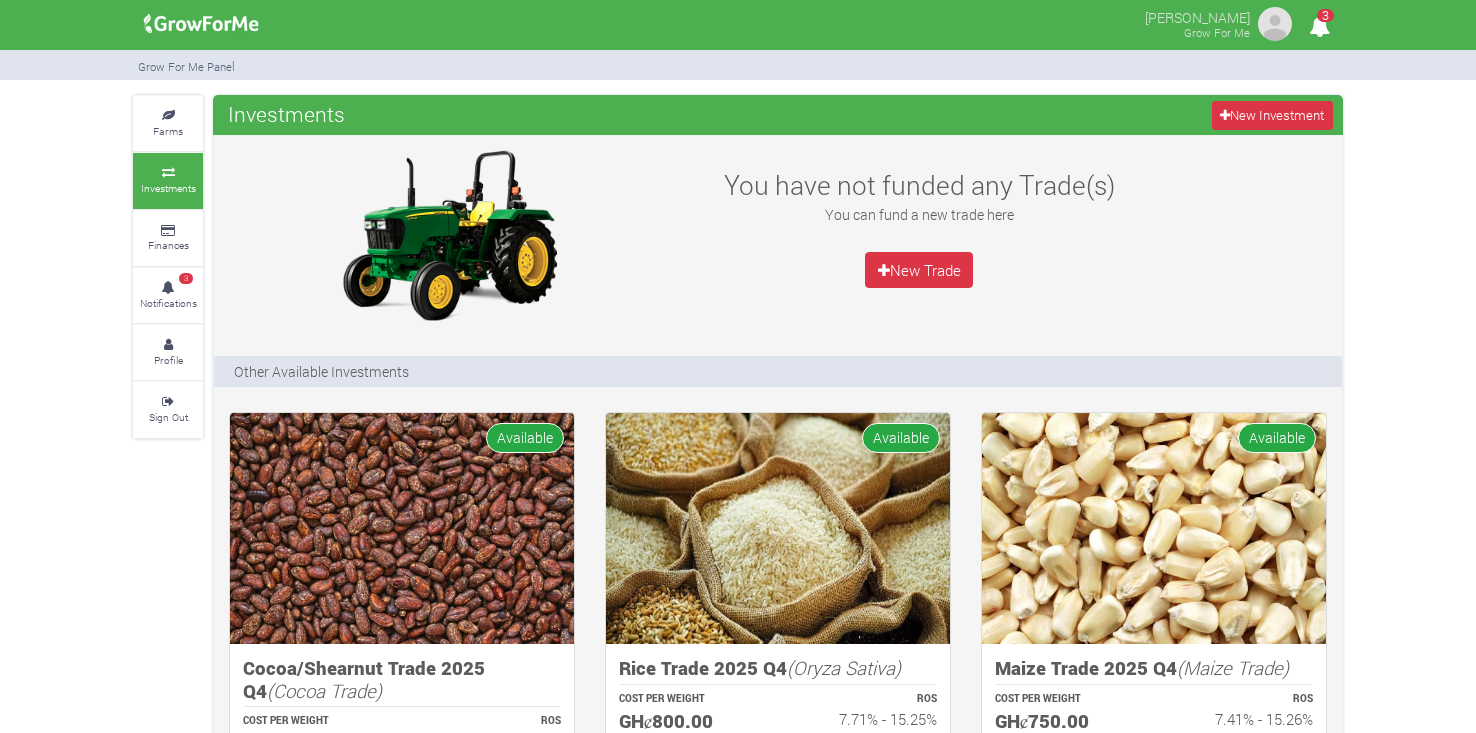 scroll, scrollTop: 0, scrollLeft: 0, axis: both 